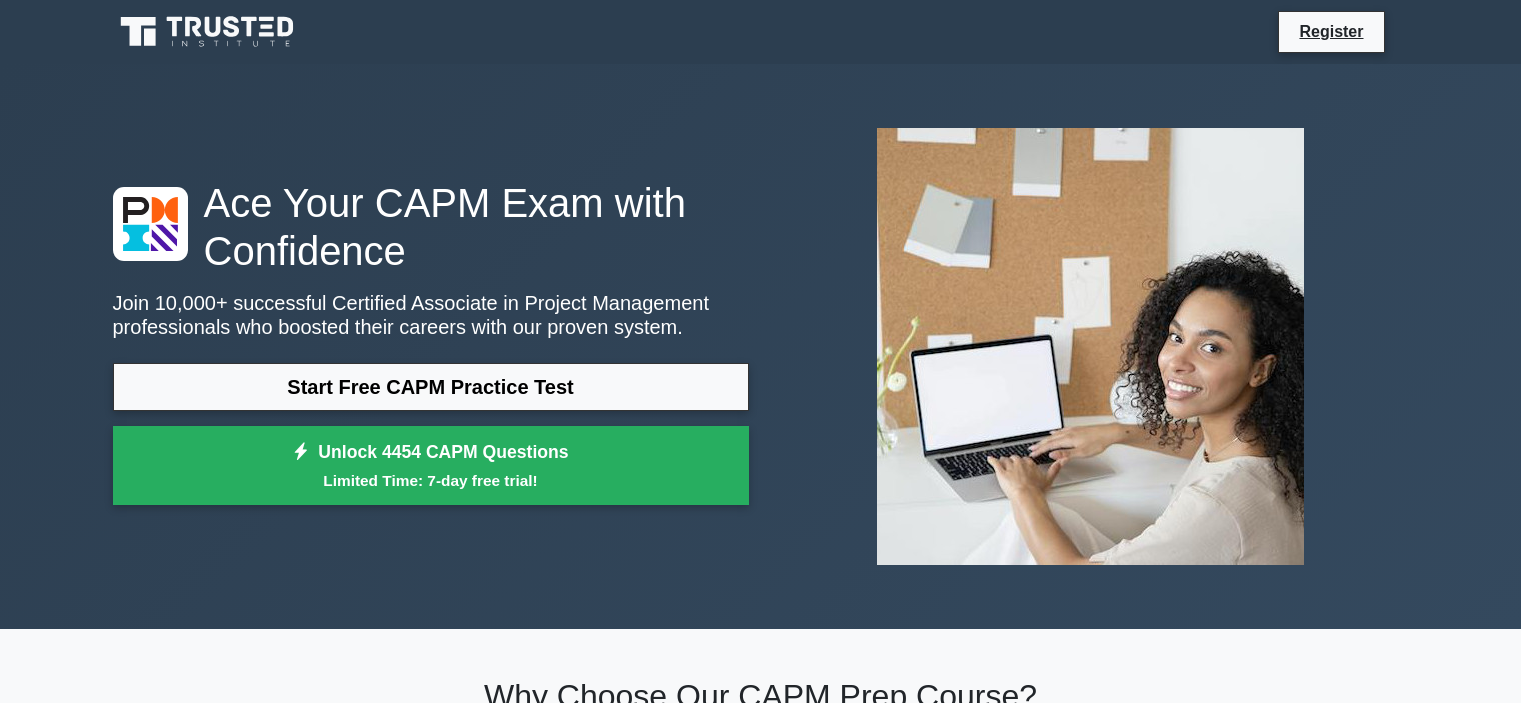 scroll, scrollTop: 0, scrollLeft: 0, axis: both 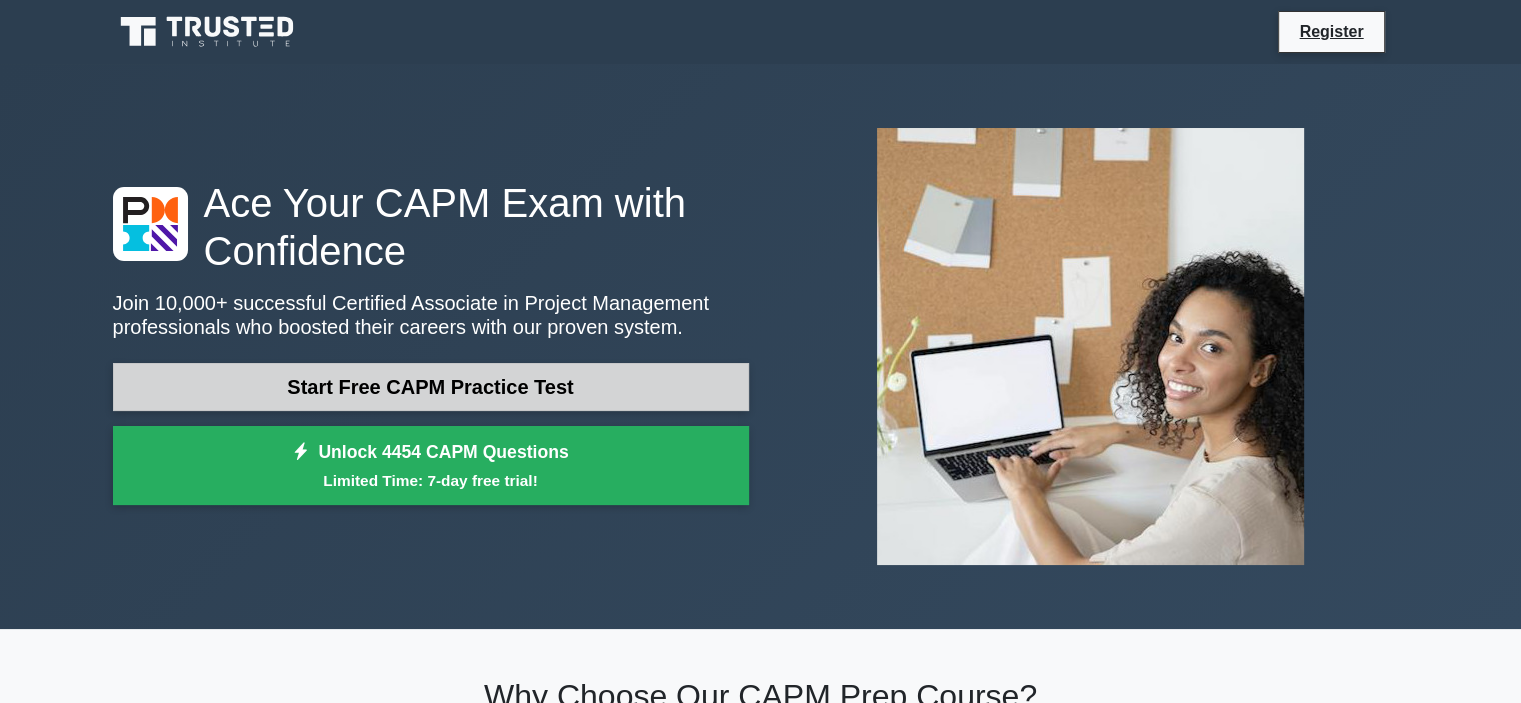 click on "Start Free CAPM Practice Test" at bounding box center [431, 387] 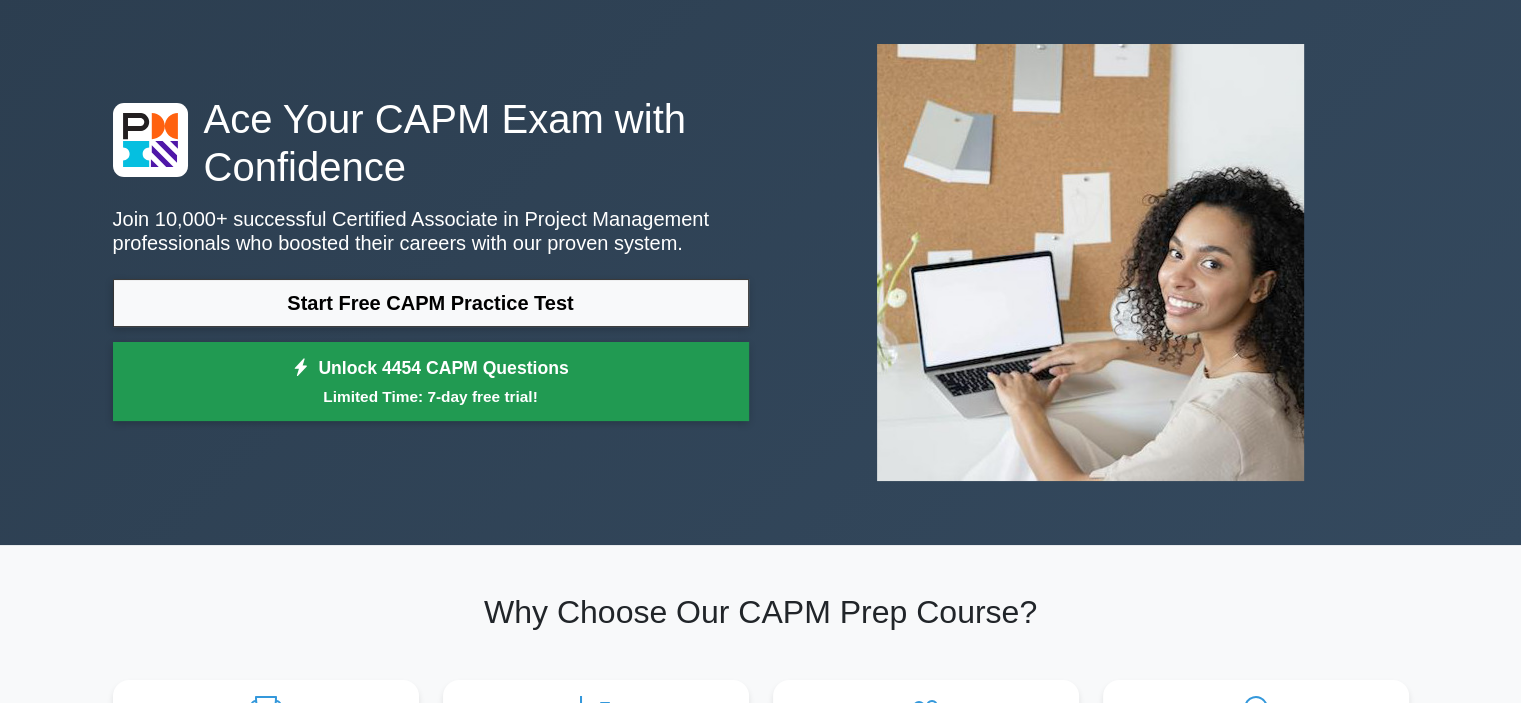 scroll, scrollTop: 400, scrollLeft: 0, axis: vertical 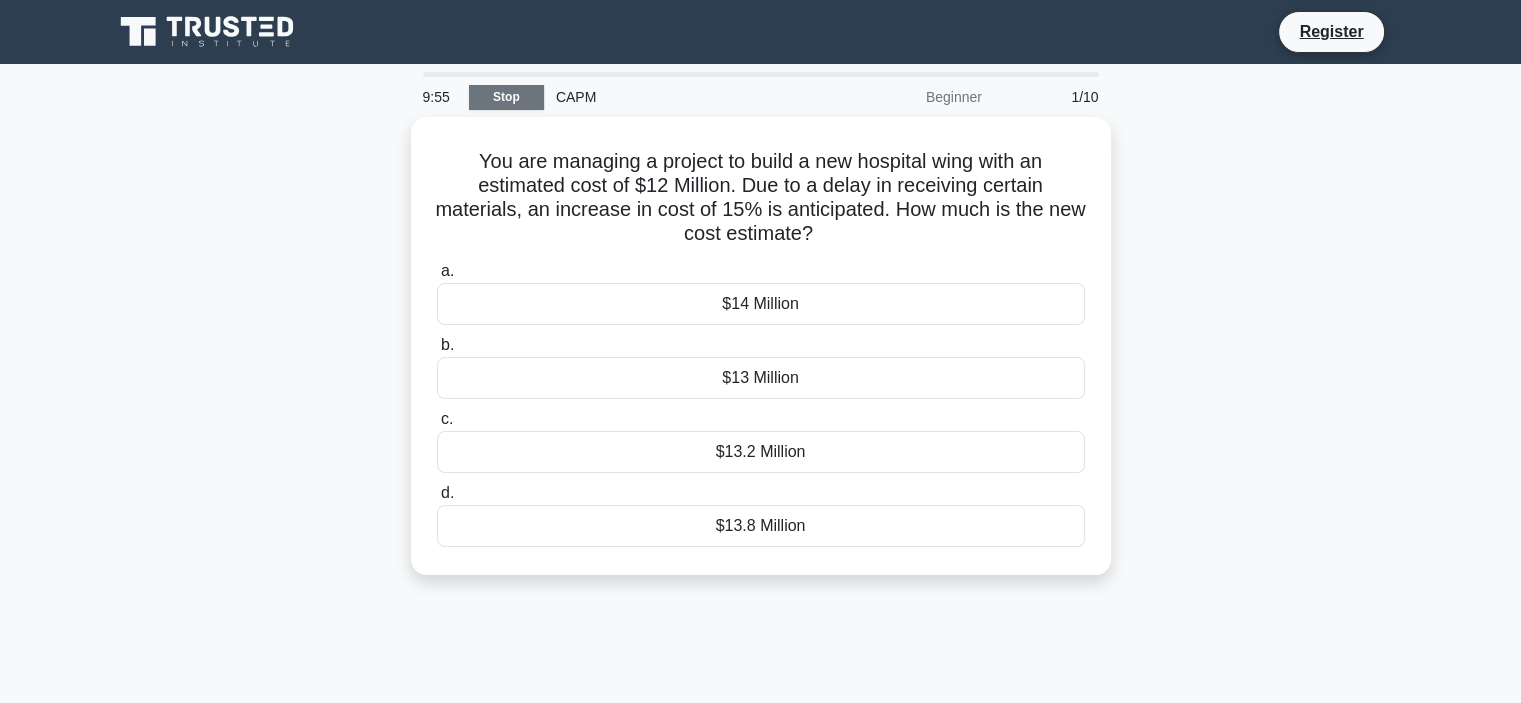 click on "Stop" at bounding box center [506, 97] 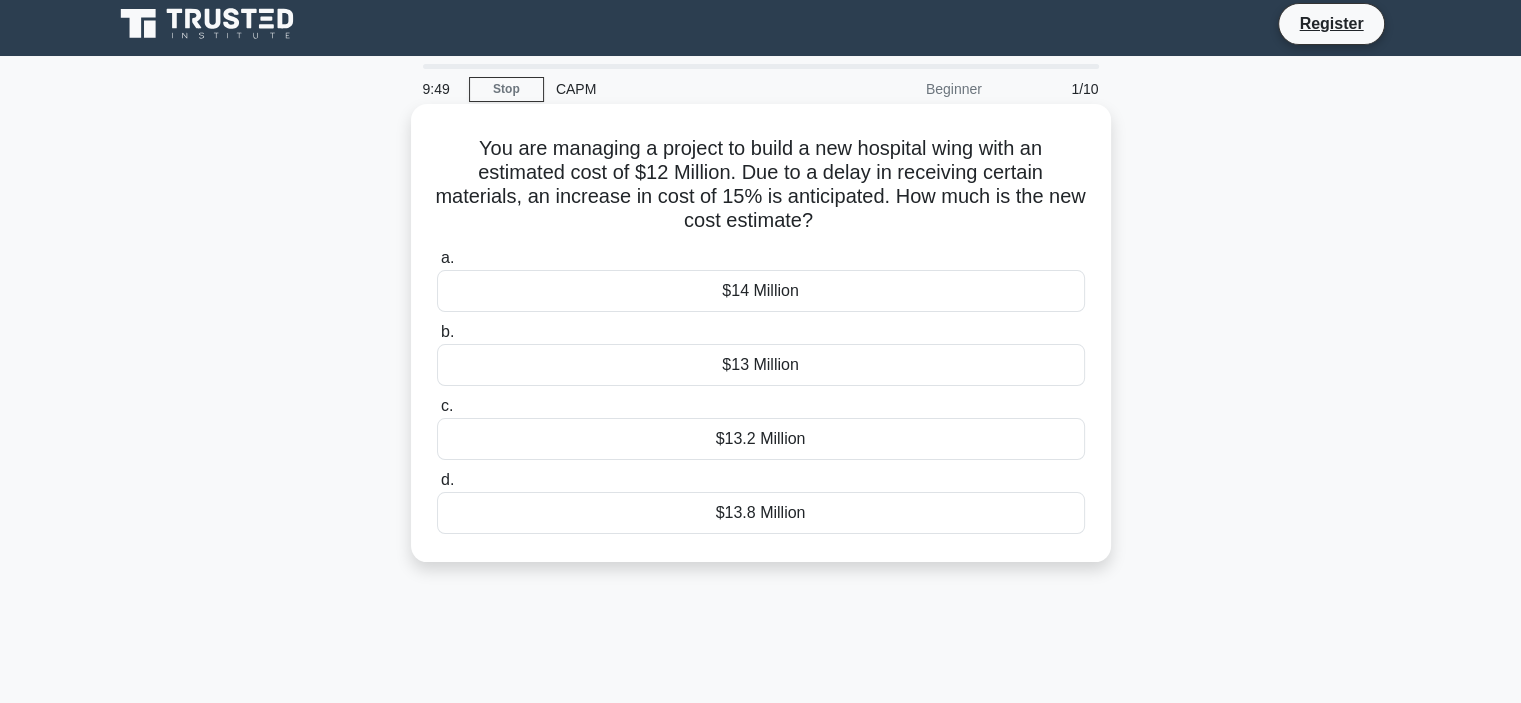 scroll, scrollTop: 0, scrollLeft: 0, axis: both 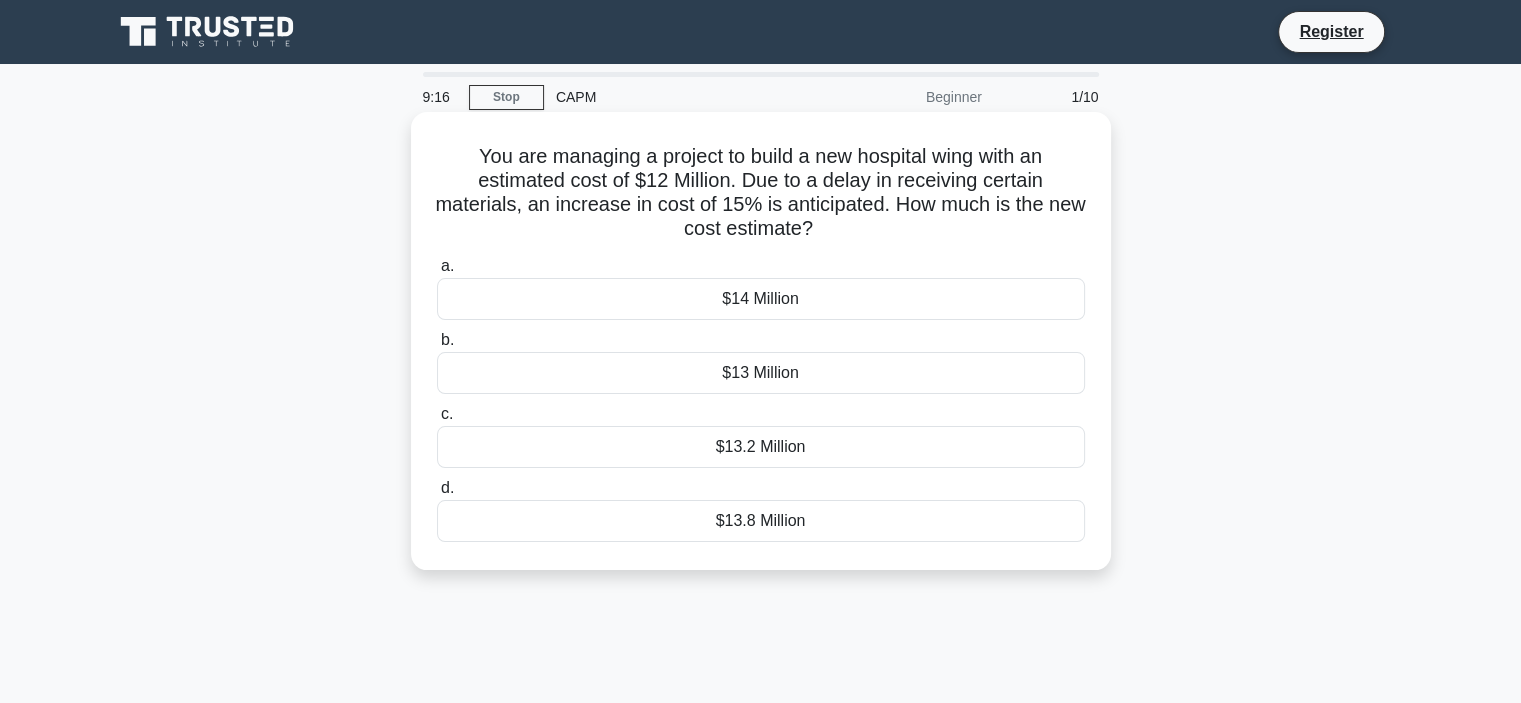 click on "$13.8 Million" at bounding box center (761, 521) 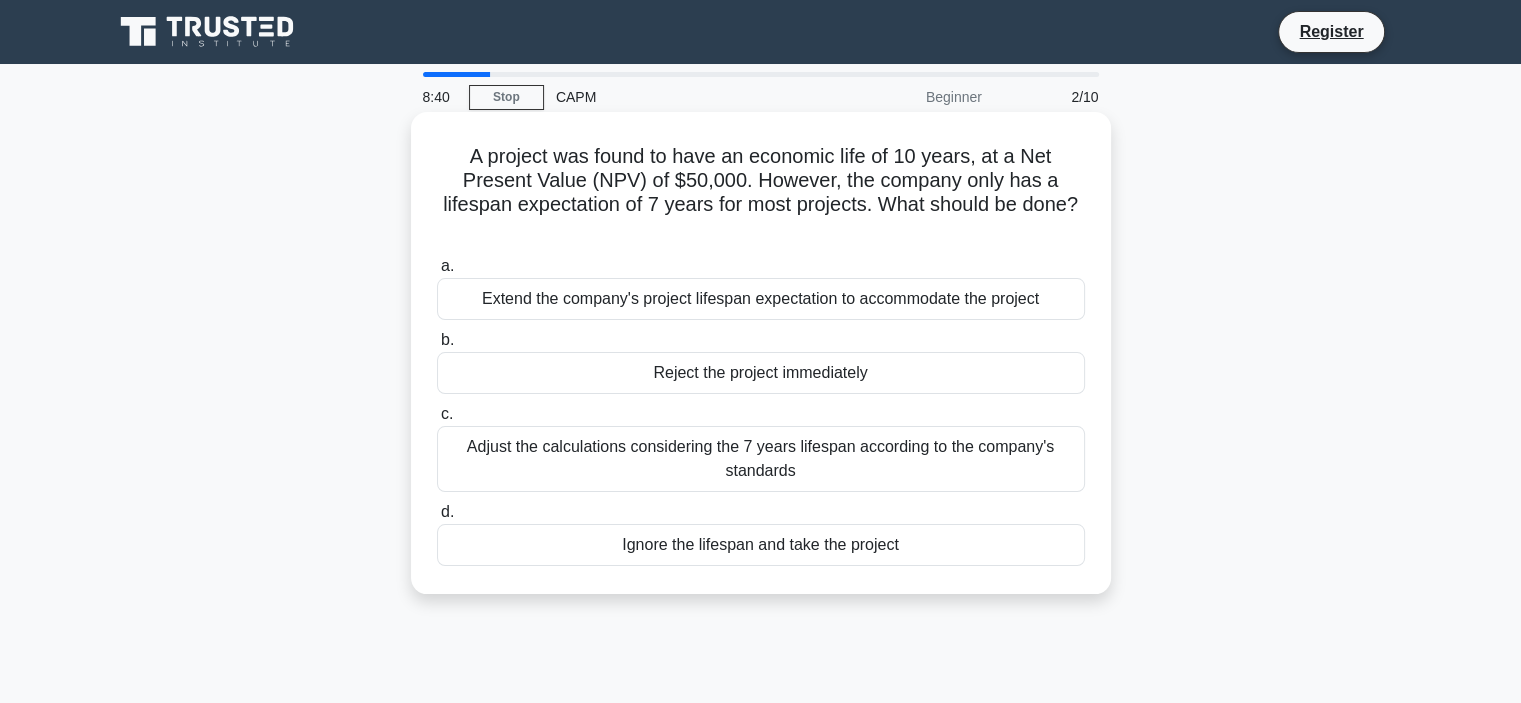 click on "Adjust the calculations considering the 7 years lifespan according to the company's standards" at bounding box center [761, 459] 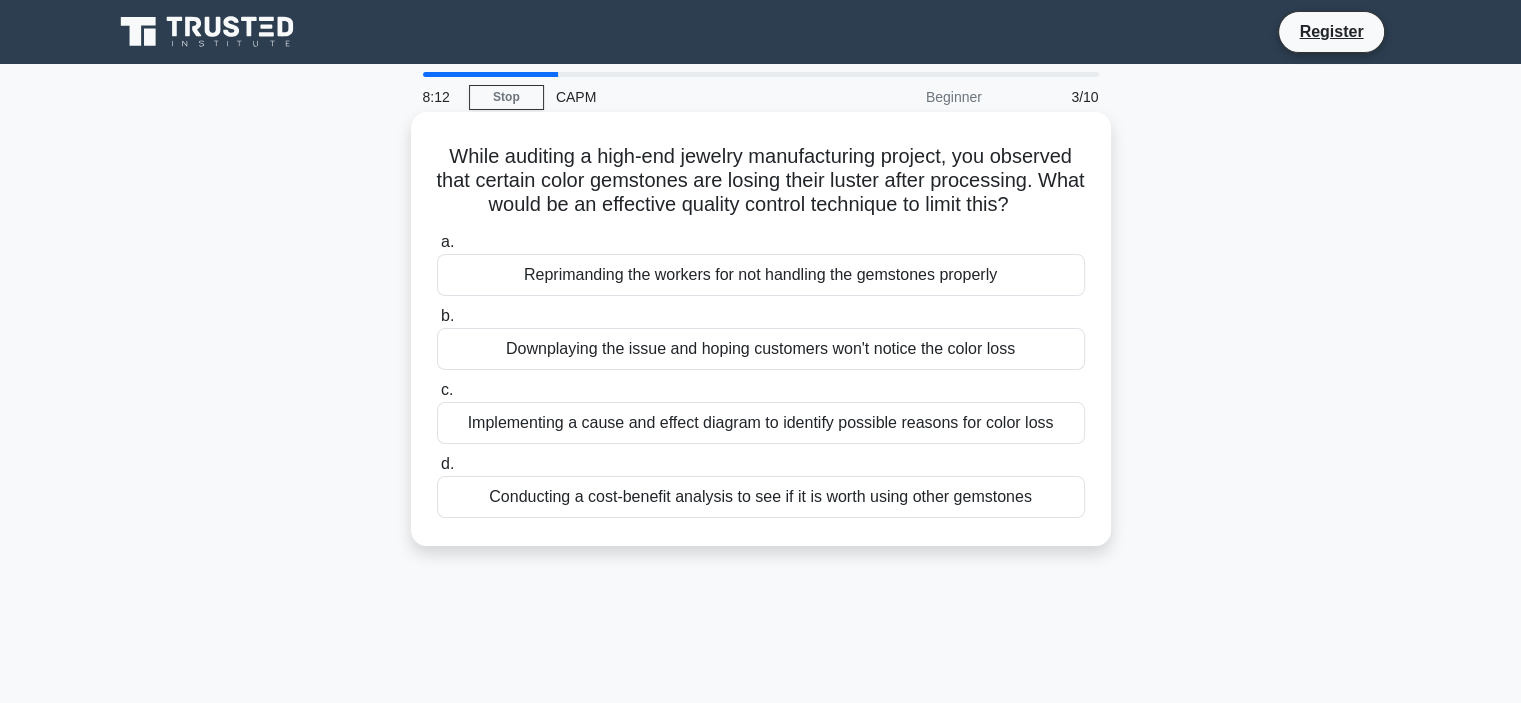 click on "Implementing a cause and effect diagram to identify possible reasons for color loss" at bounding box center (761, 423) 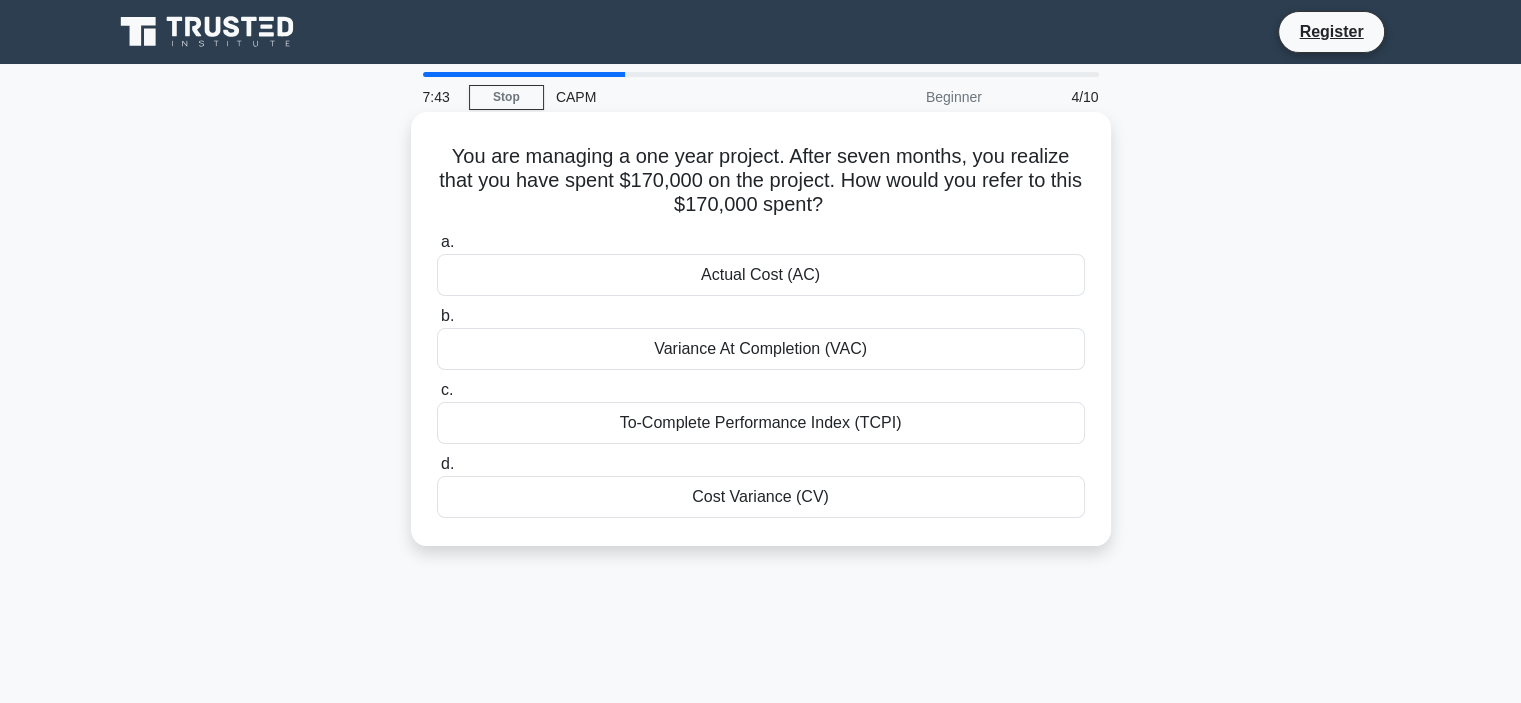 click on "Actual Cost (AC)" at bounding box center (761, 275) 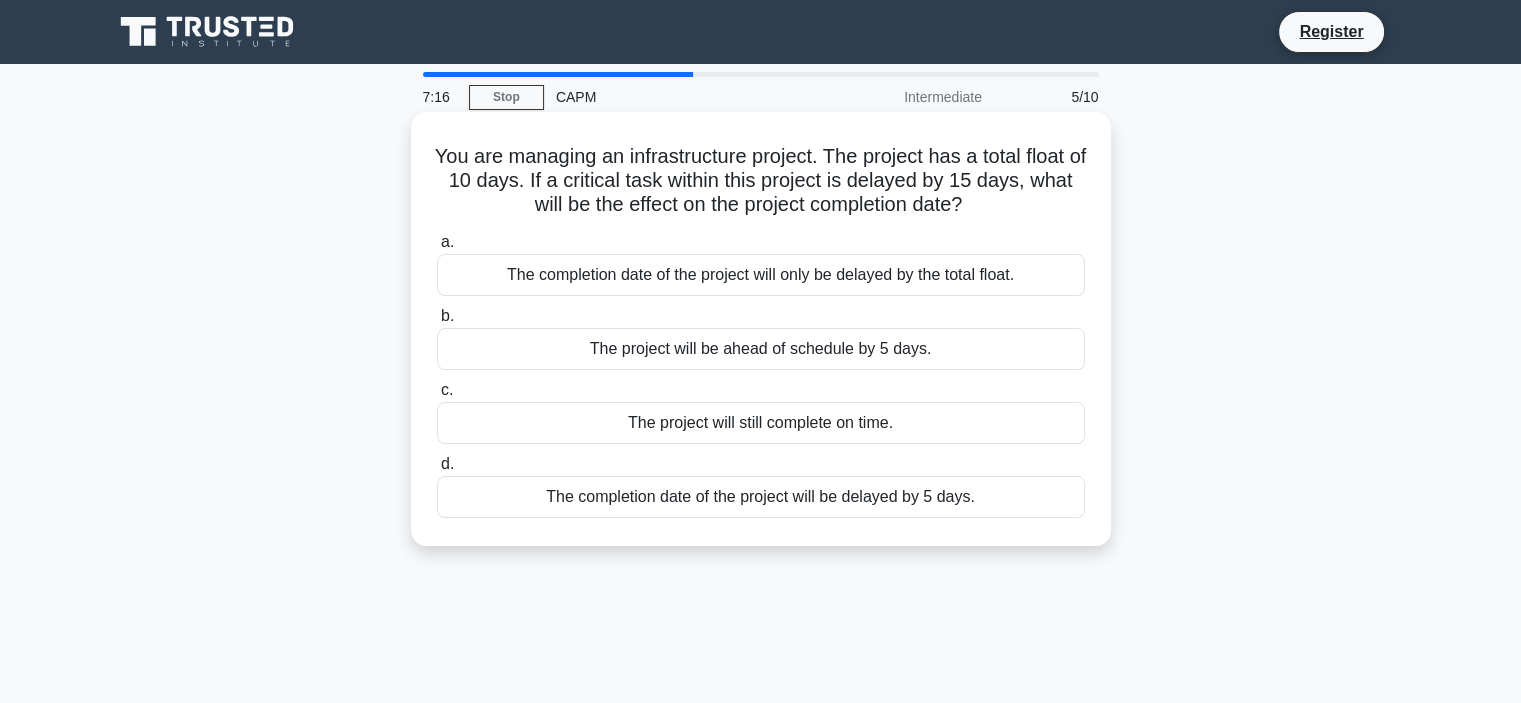 click on "The completion date of the project will be delayed by 5 days." at bounding box center [761, 497] 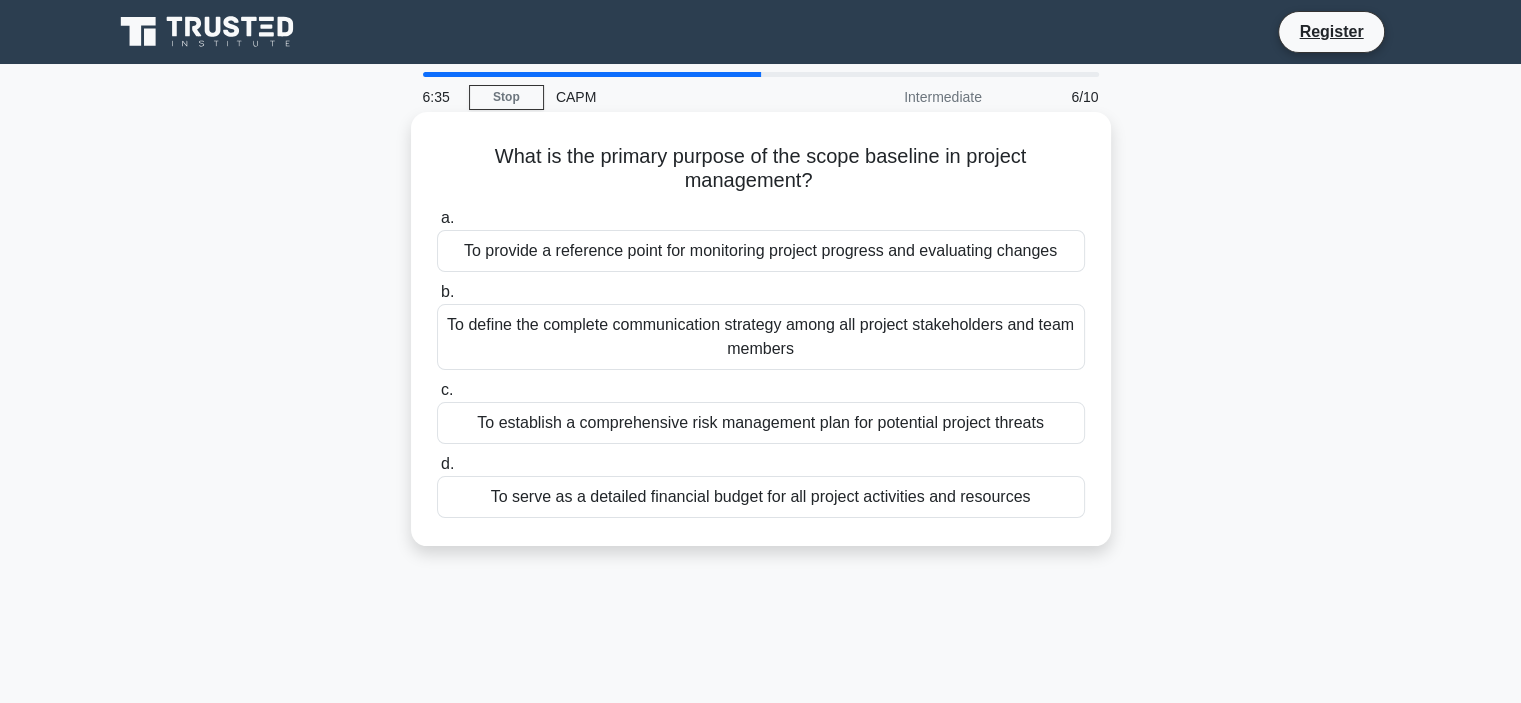 click on "To provide a reference point for monitoring project progress and evaluating changes" at bounding box center [761, 251] 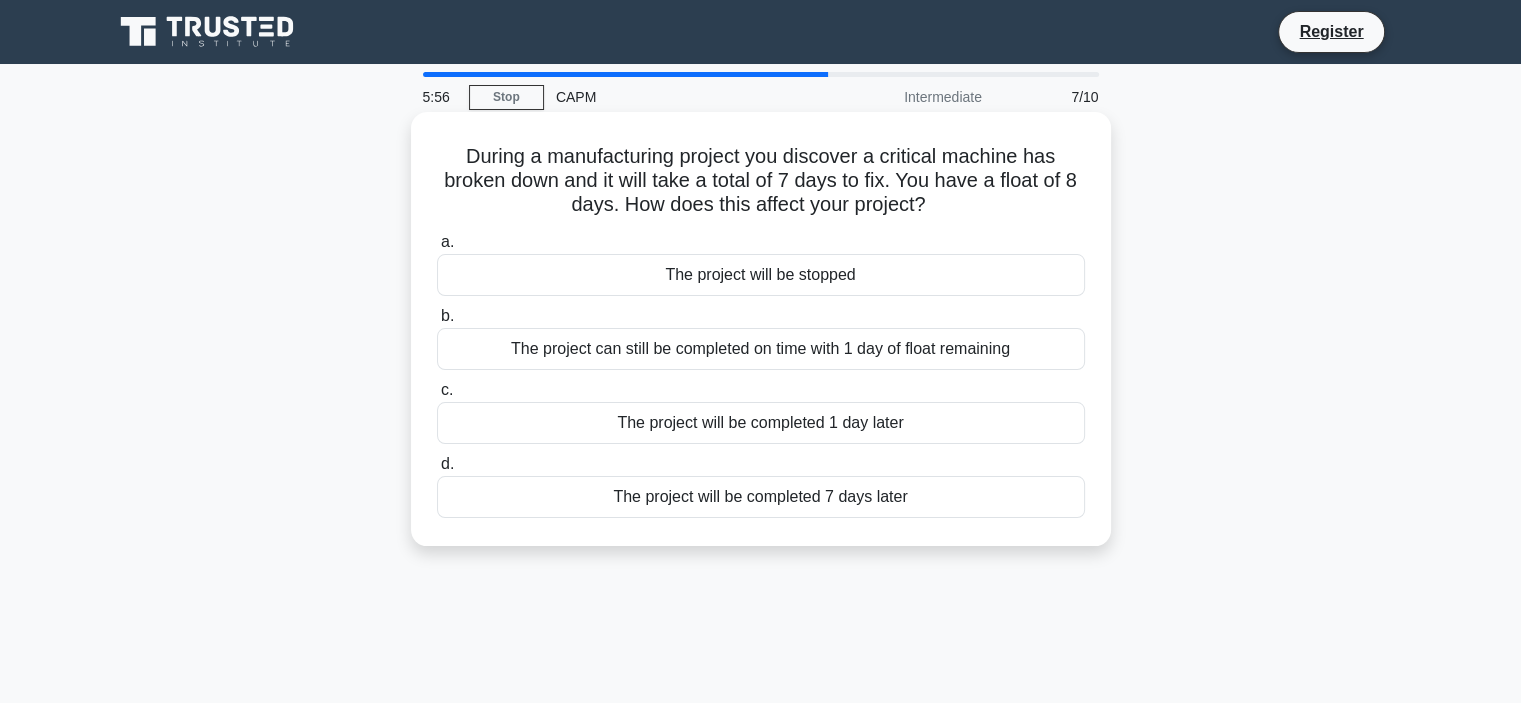 click on "The project can still be completed on time with 1 day of float remaining" at bounding box center (761, 349) 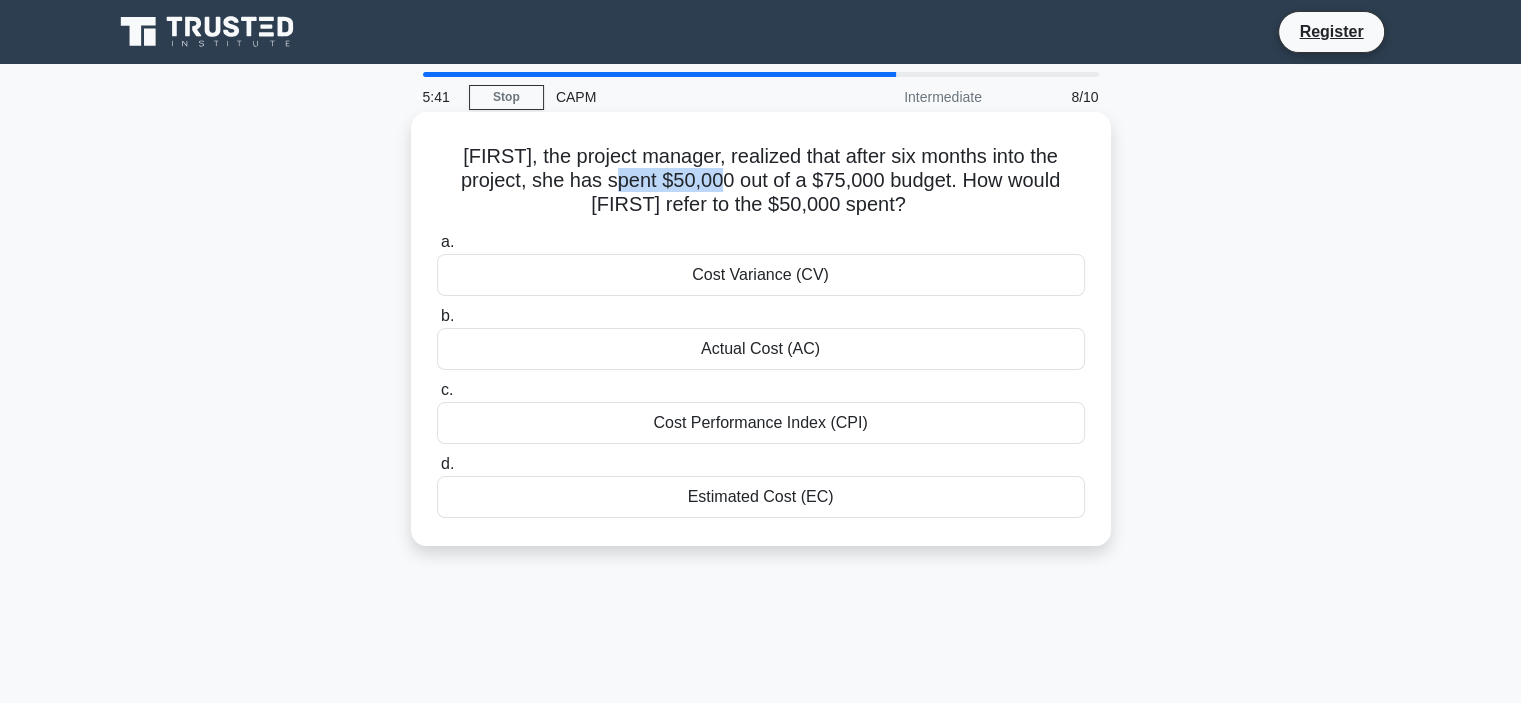drag, startPoint x: 644, startPoint y: 185, endPoint x: 735, endPoint y: 182, distance: 91.04944 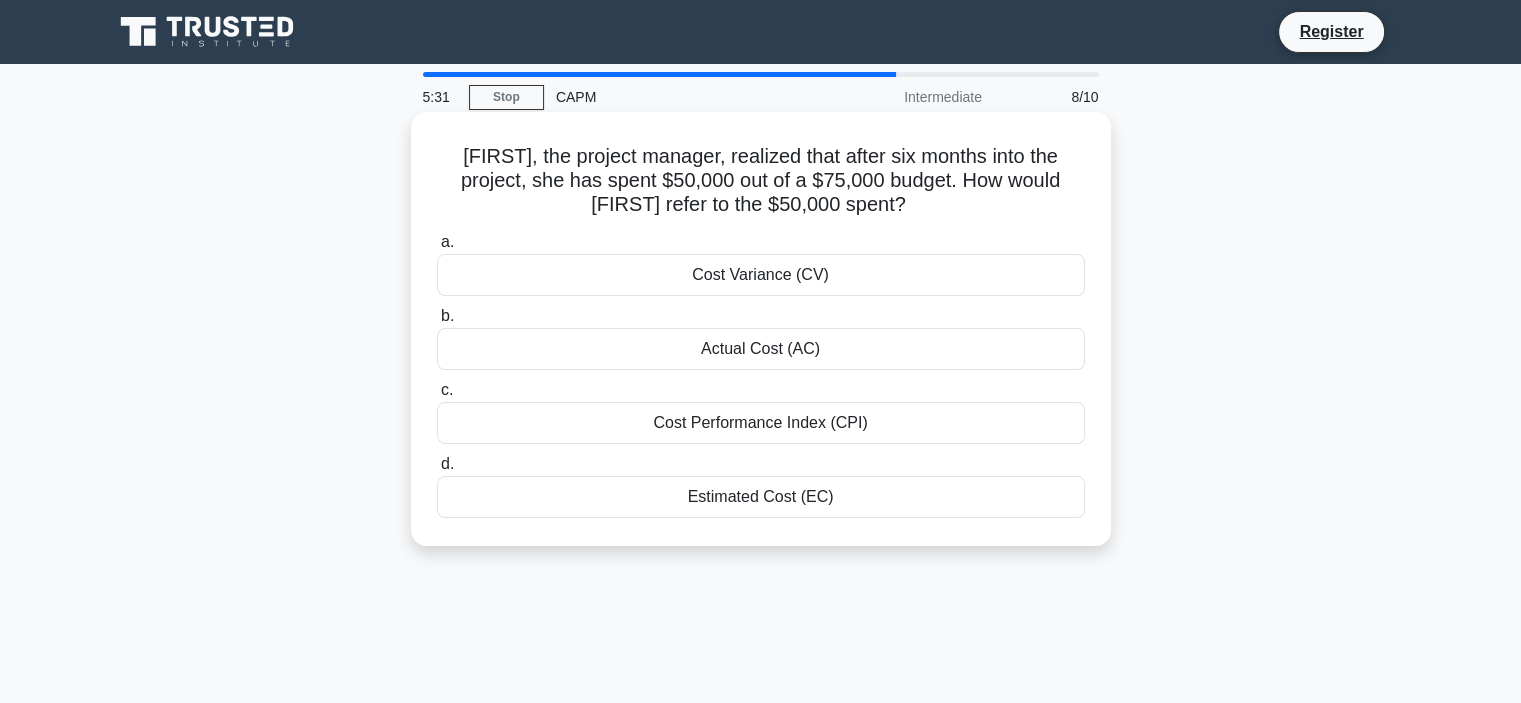 click on "Actual Cost (AC)" at bounding box center (761, 349) 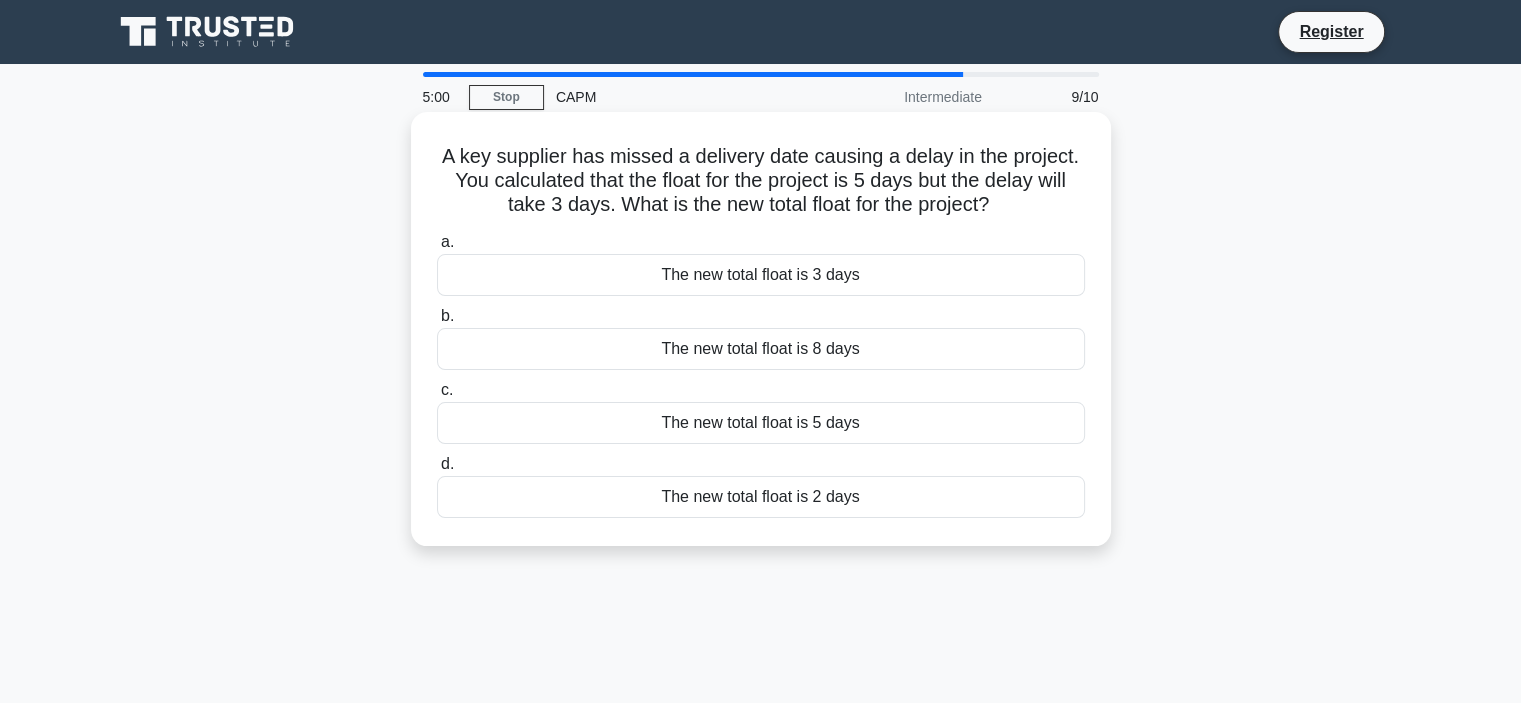 click on "The new total float is 5 days" at bounding box center [761, 423] 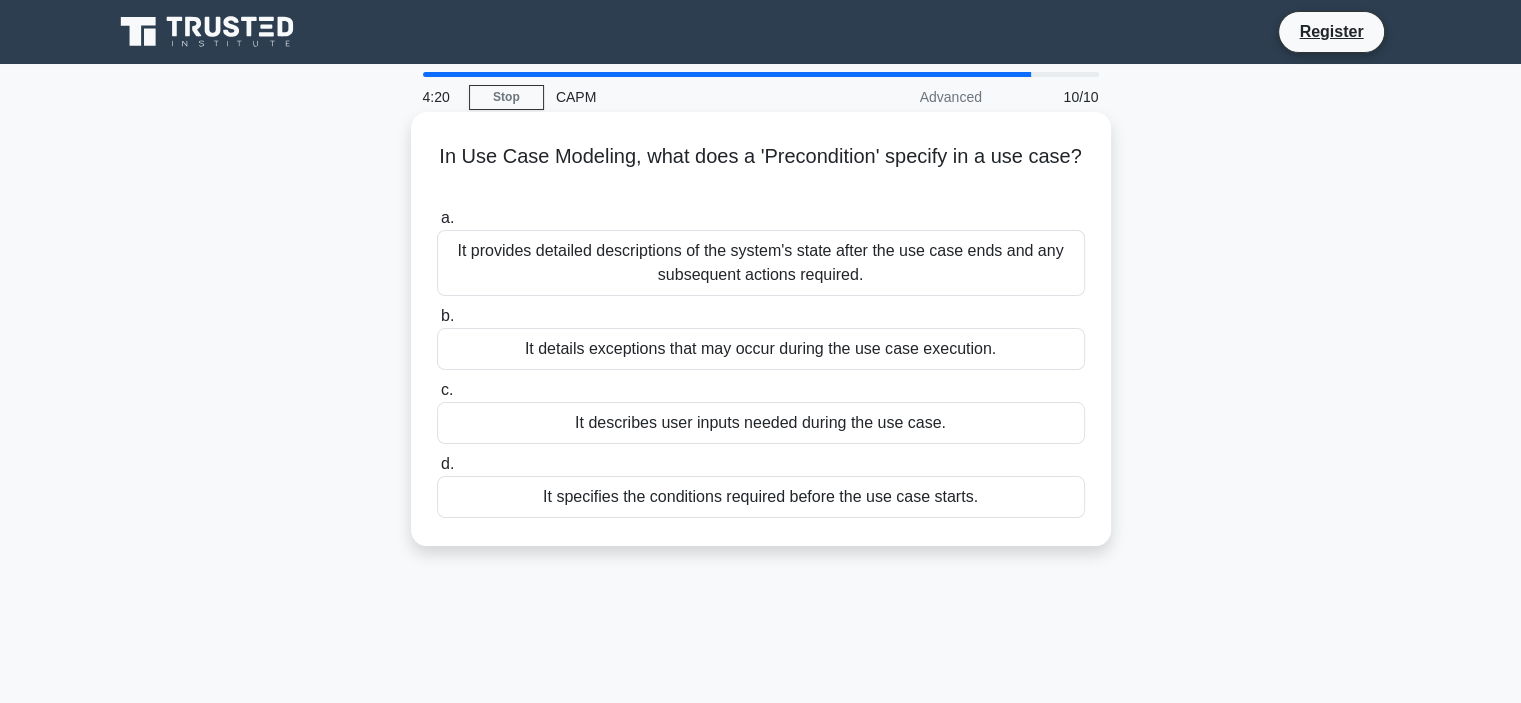 click on "It specifies the conditions required before the use case starts." at bounding box center [761, 497] 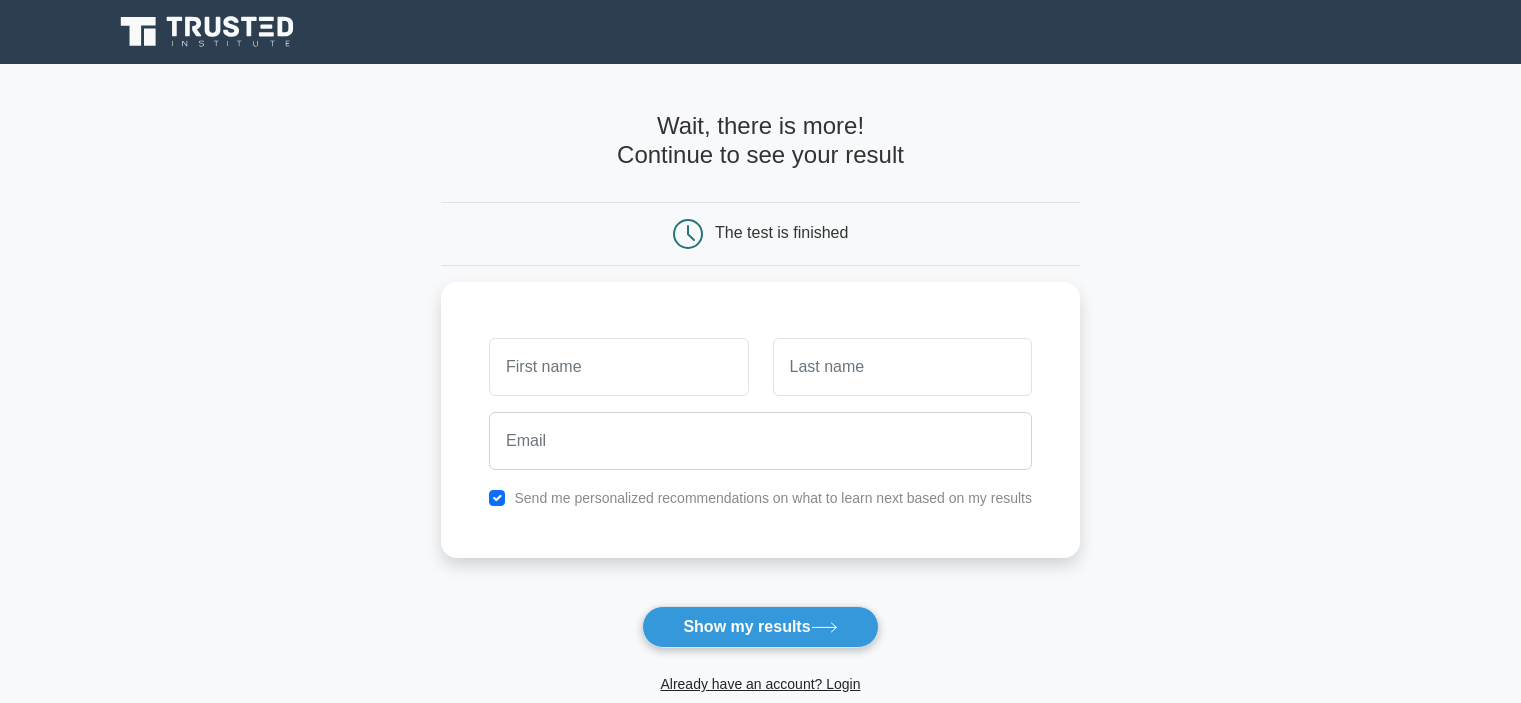 scroll, scrollTop: 0, scrollLeft: 0, axis: both 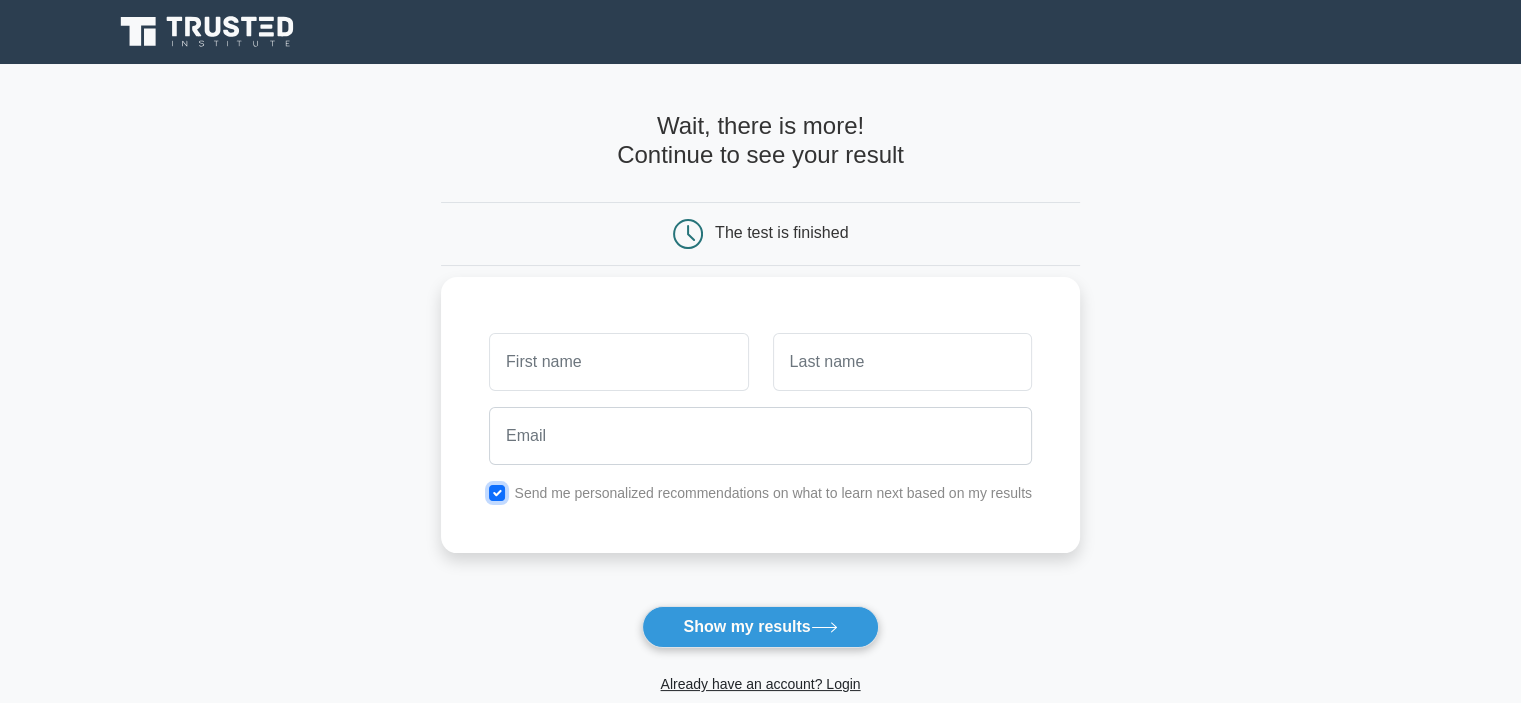 click at bounding box center [497, 493] 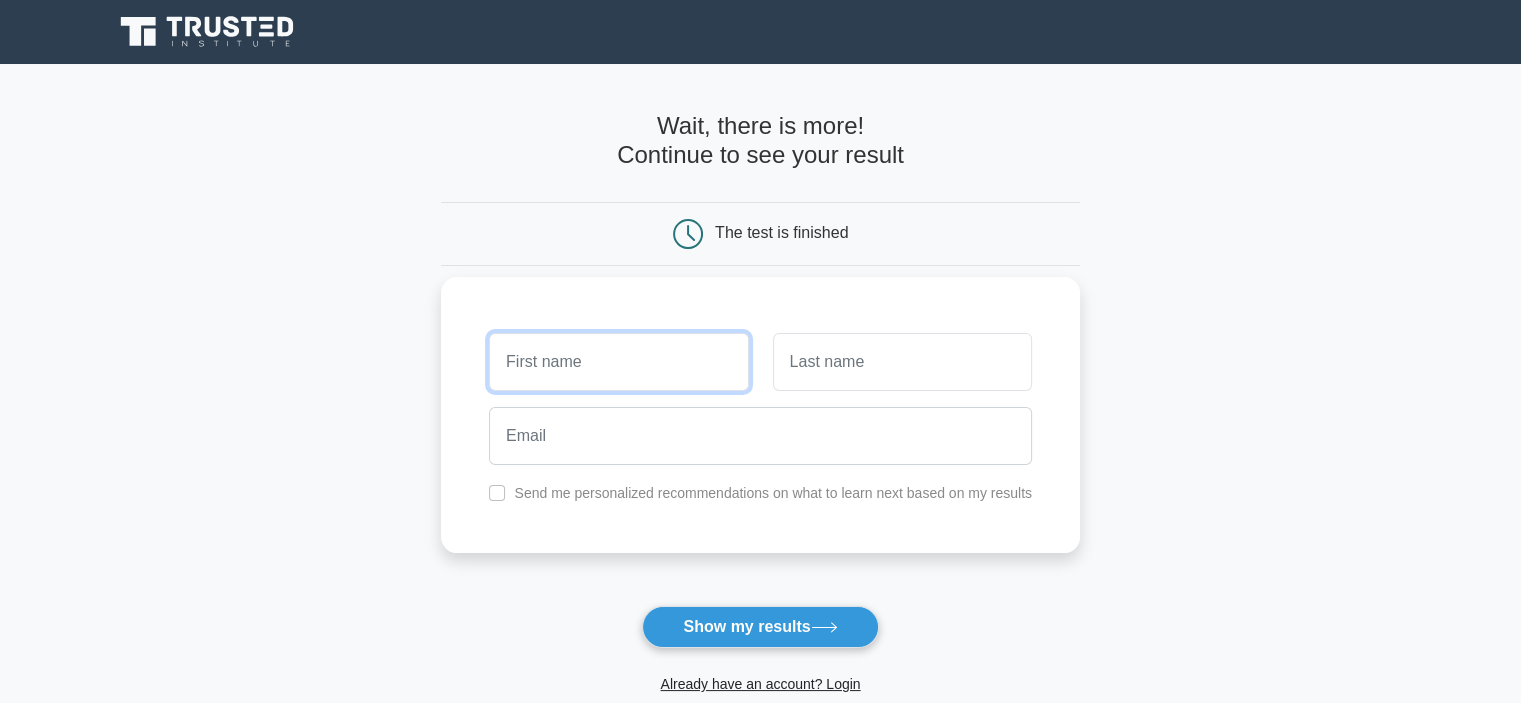 click at bounding box center (618, 362) 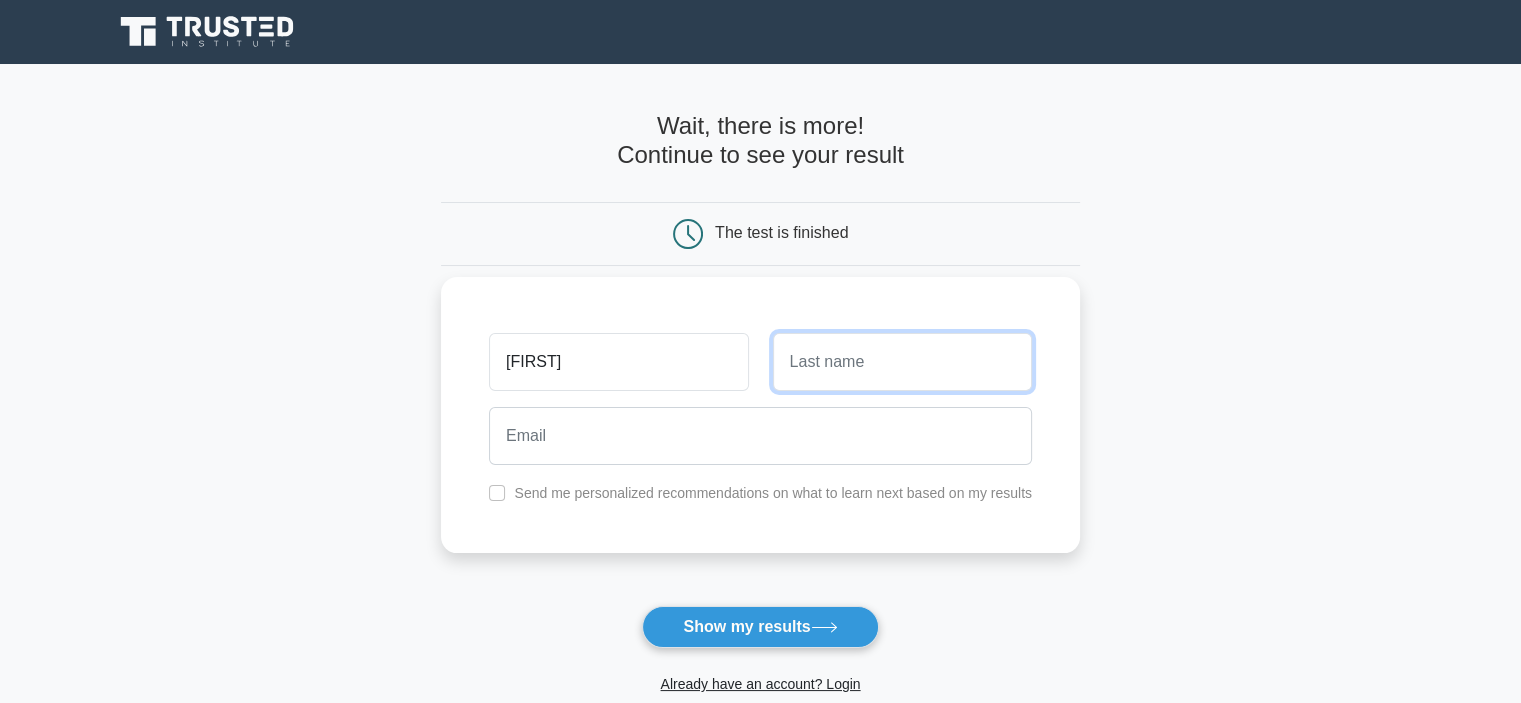 click at bounding box center (902, 362) 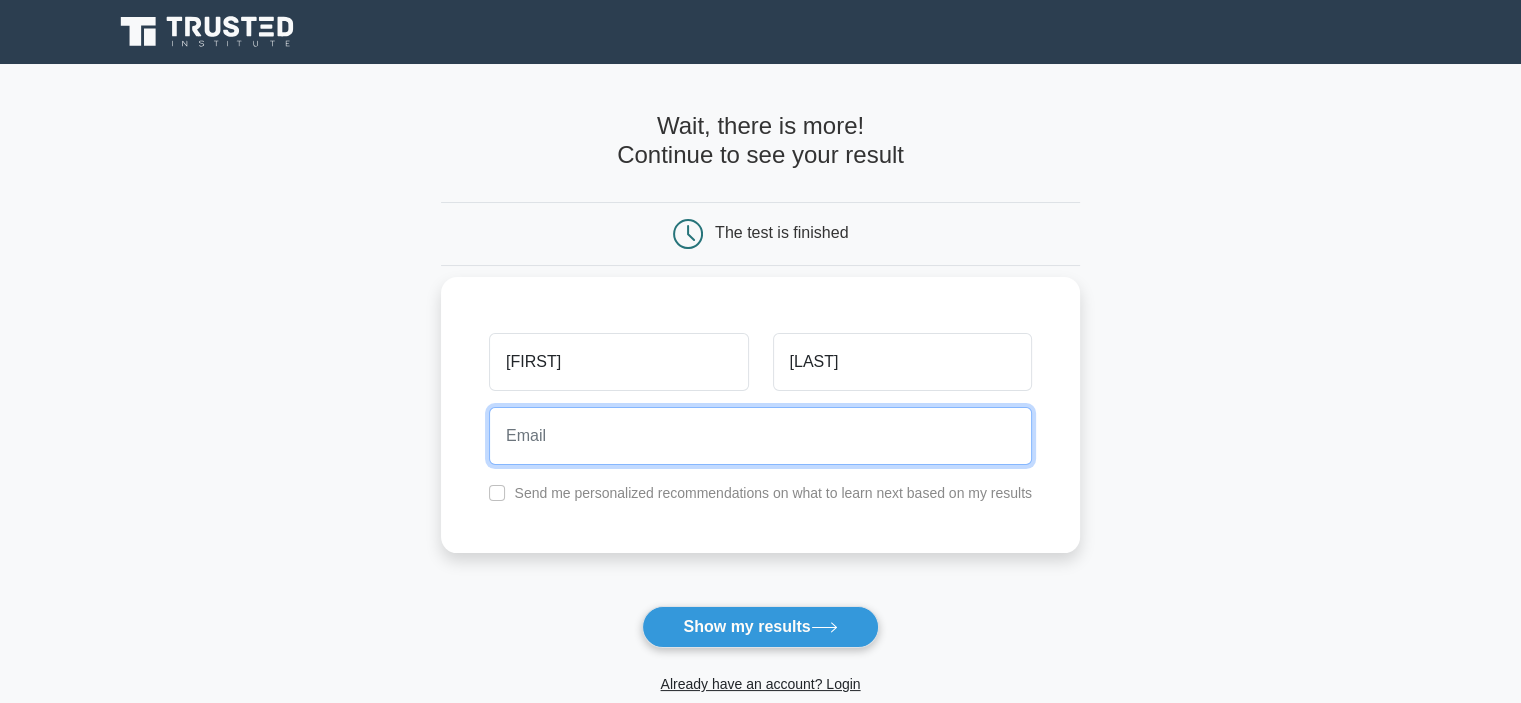 click at bounding box center [760, 436] 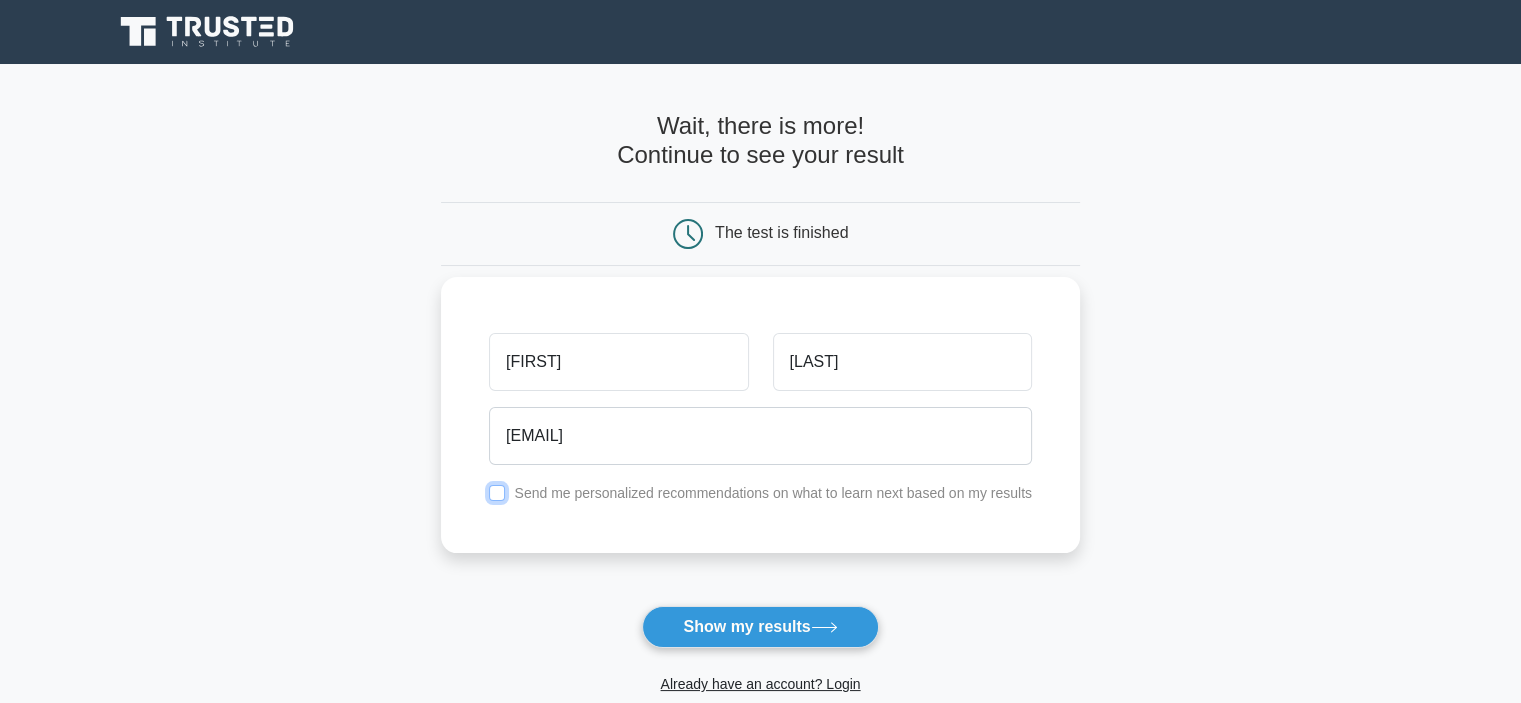 click at bounding box center (497, 493) 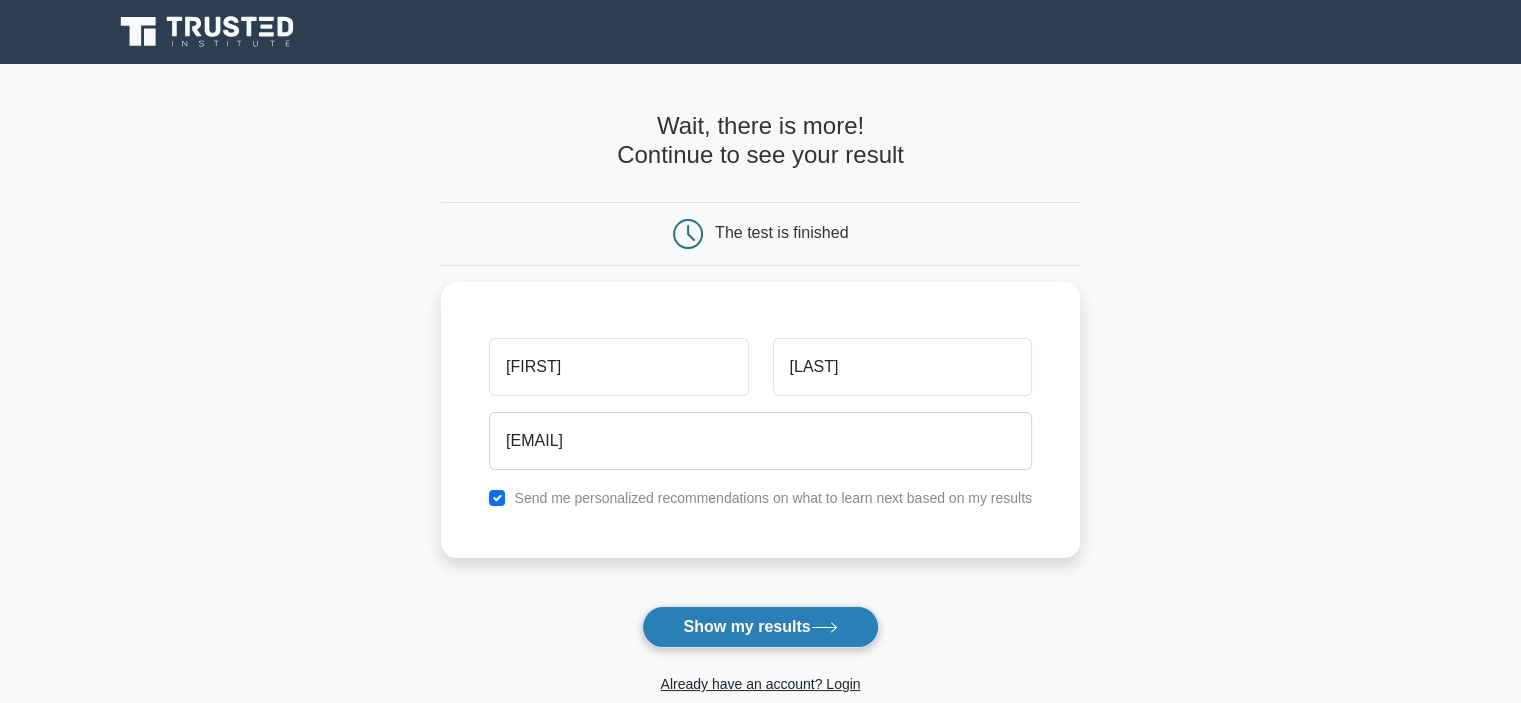 click on "Show my results" at bounding box center (760, 627) 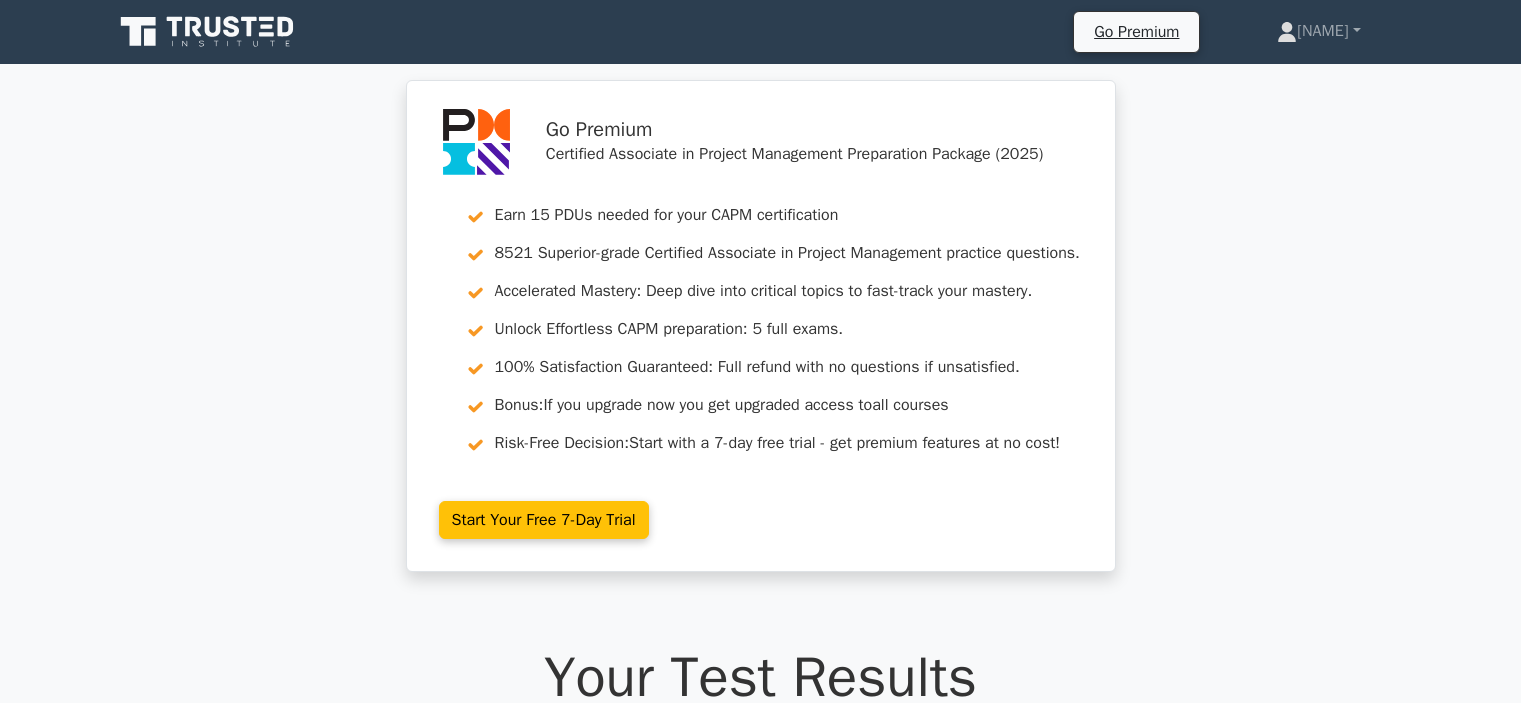 scroll, scrollTop: 0, scrollLeft: 0, axis: both 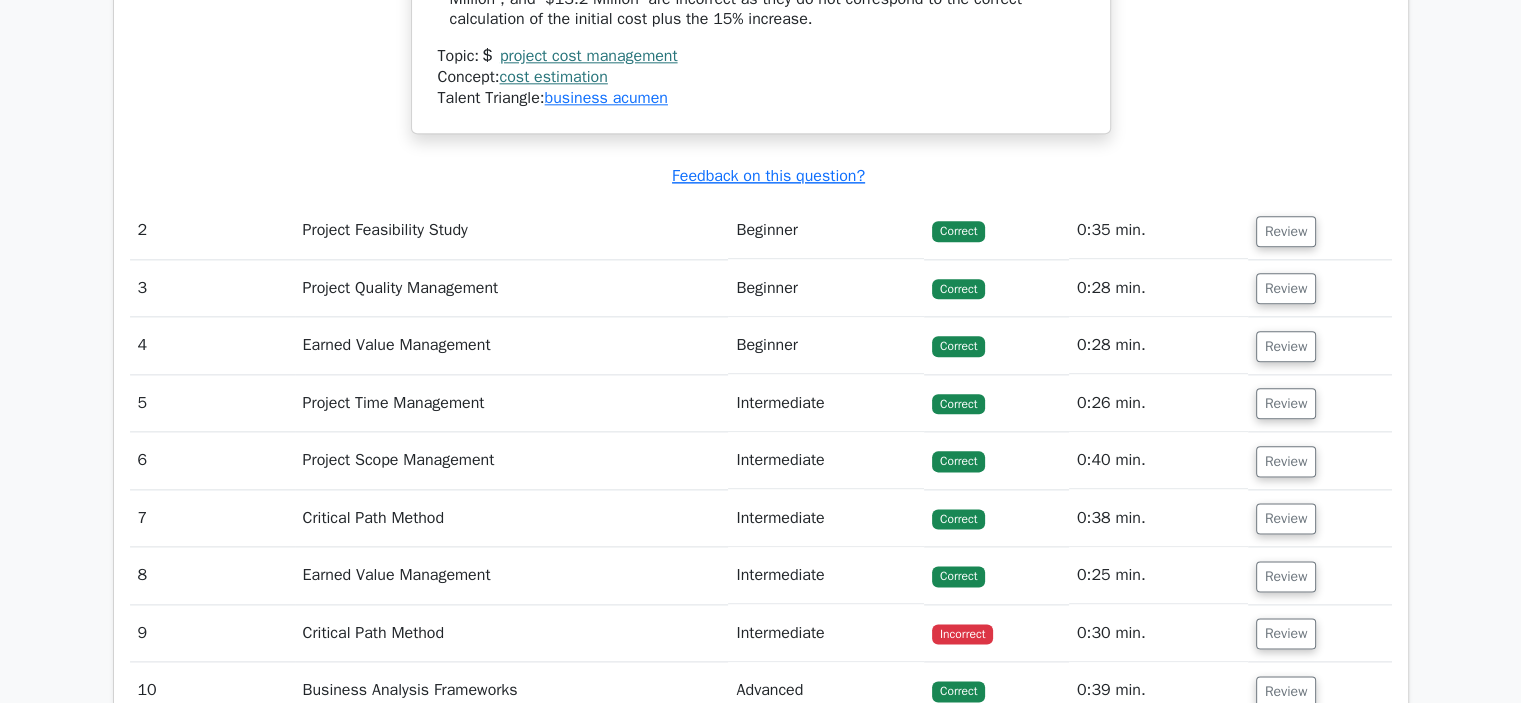 click on "Beginner" at bounding box center [826, 230] 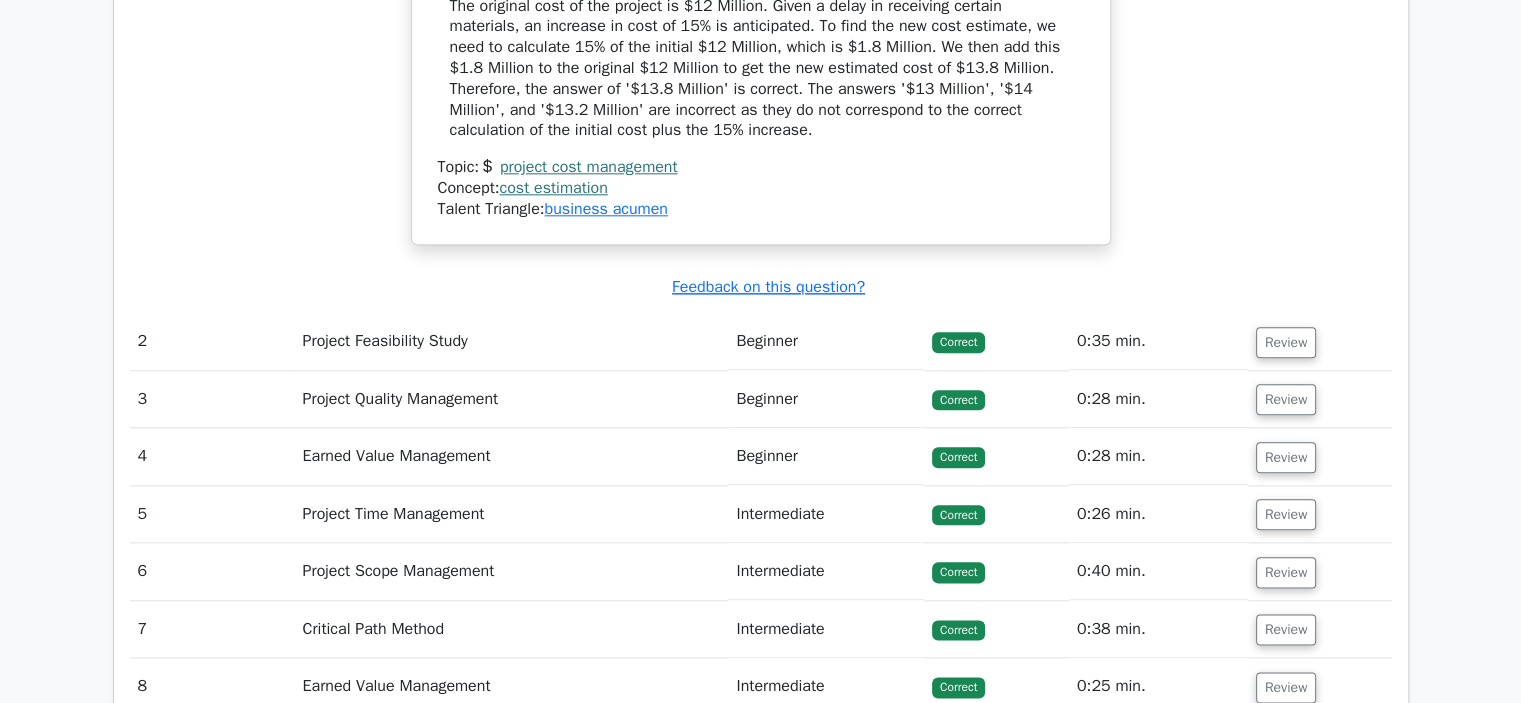 scroll, scrollTop: 2300, scrollLeft: 0, axis: vertical 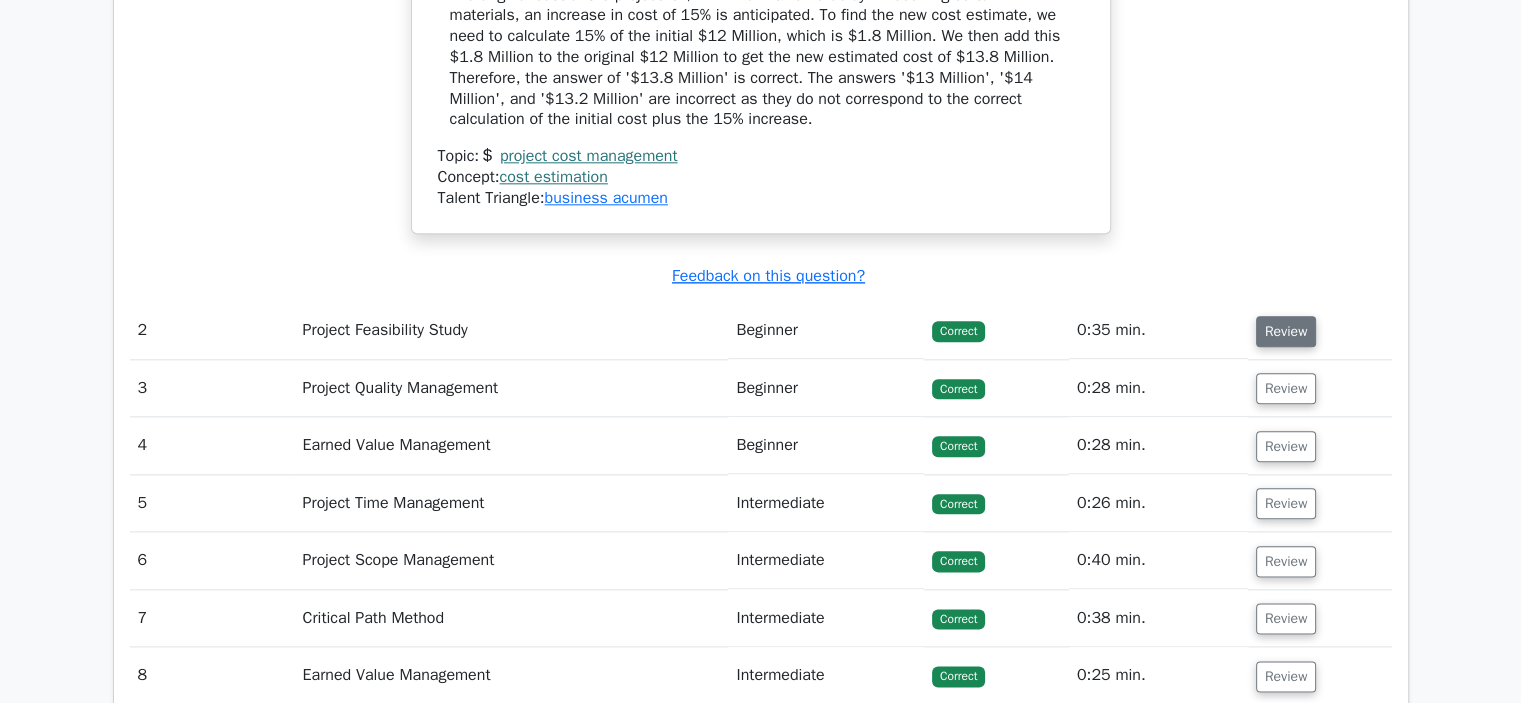 click on "Review" at bounding box center (1286, 331) 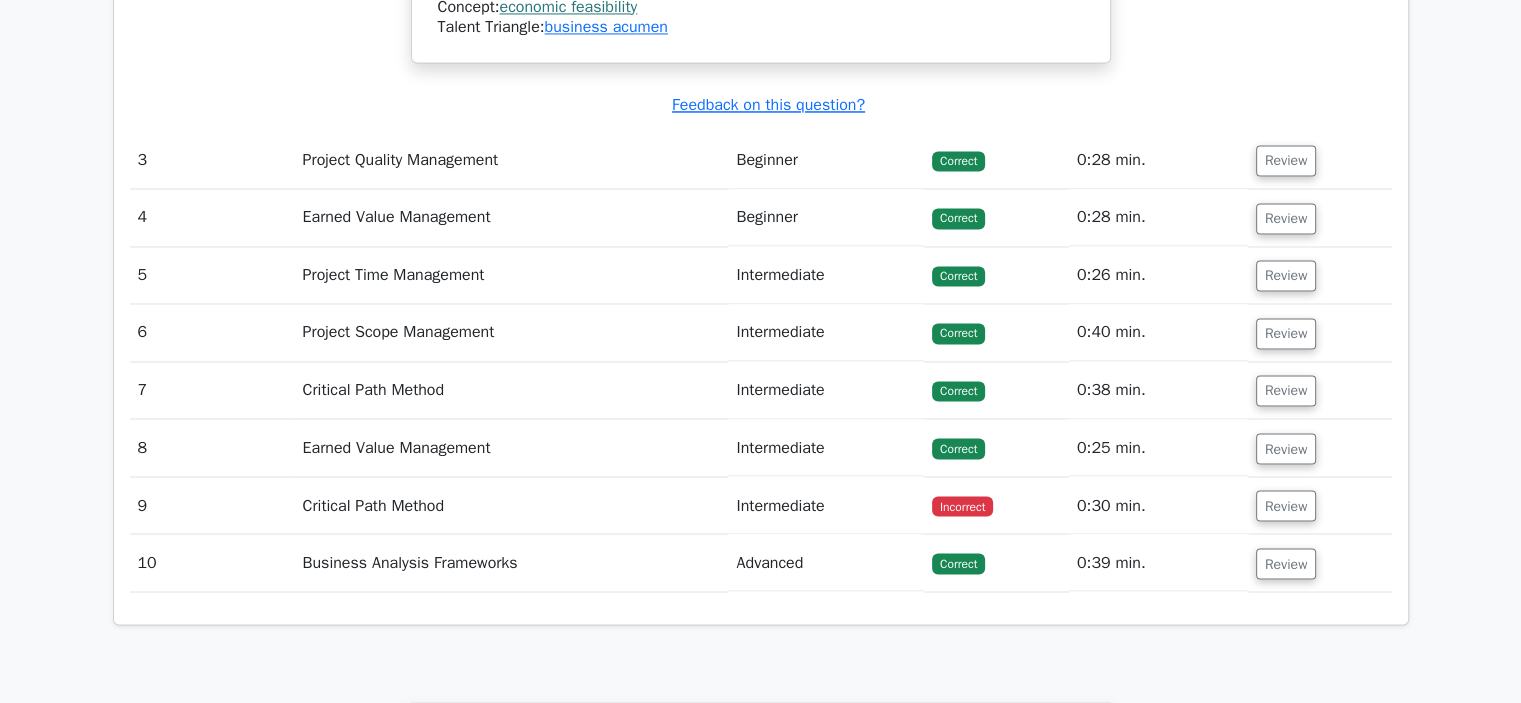 scroll, scrollTop: 3400, scrollLeft: 0, axis: vertical 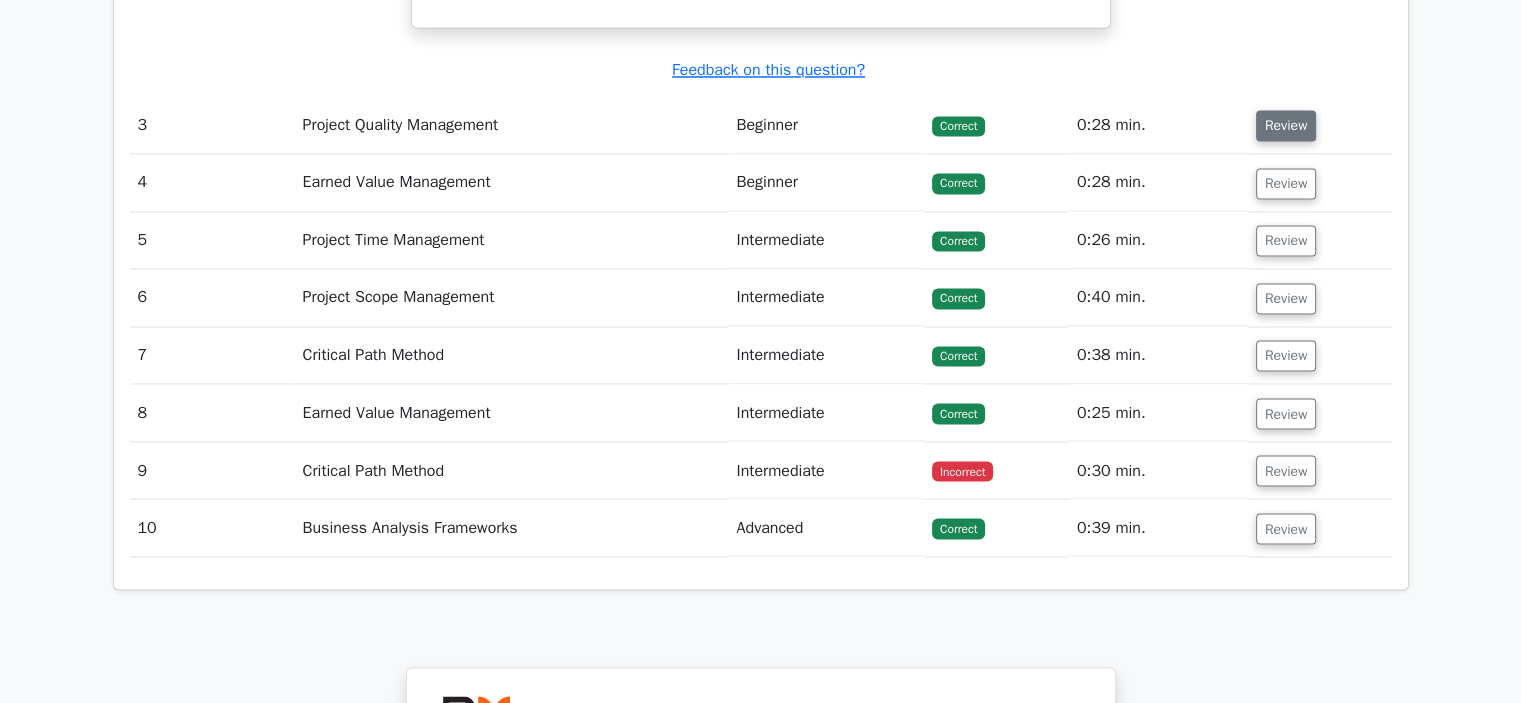 click on "Review" at bounding box center [1286, 125] 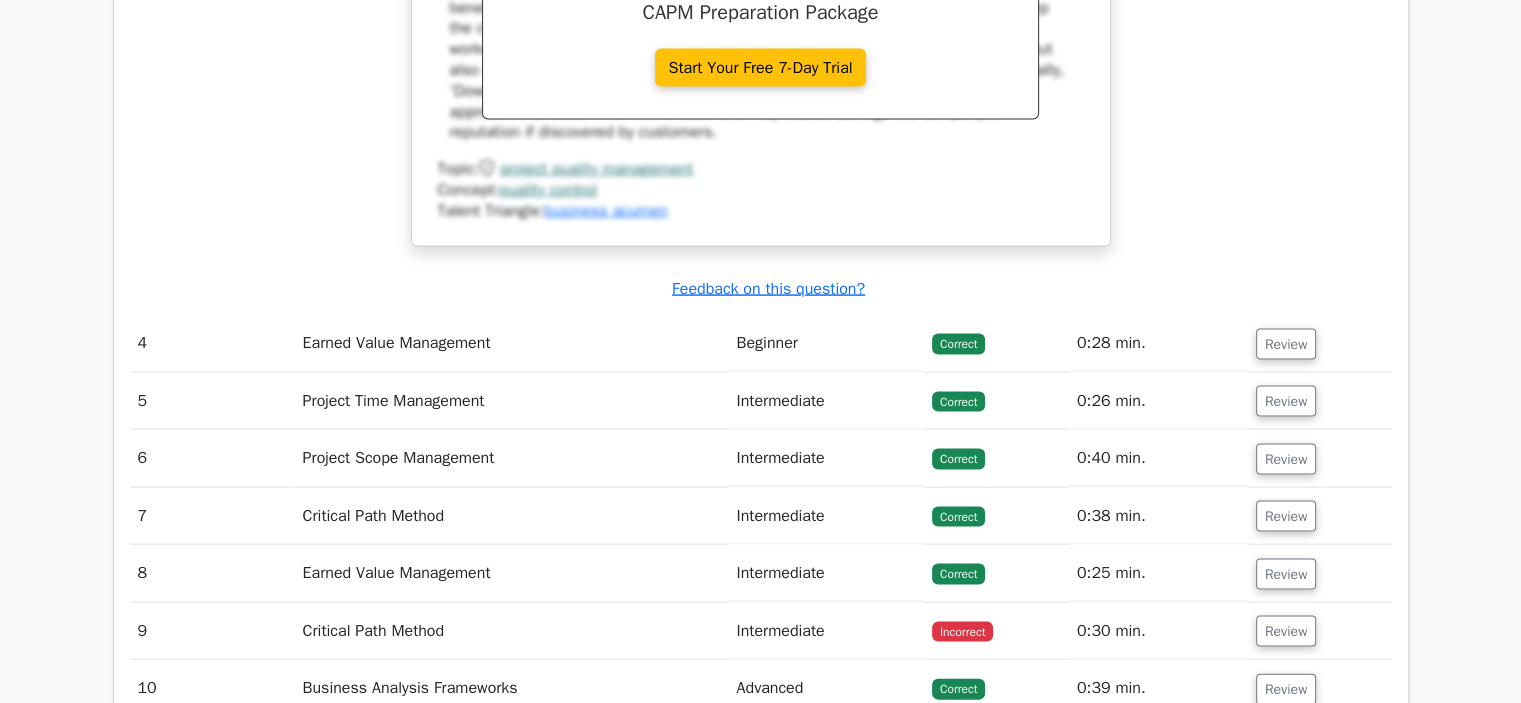 scroll, scrollTop: 4100, scrollLeft: 0, axis: vertical 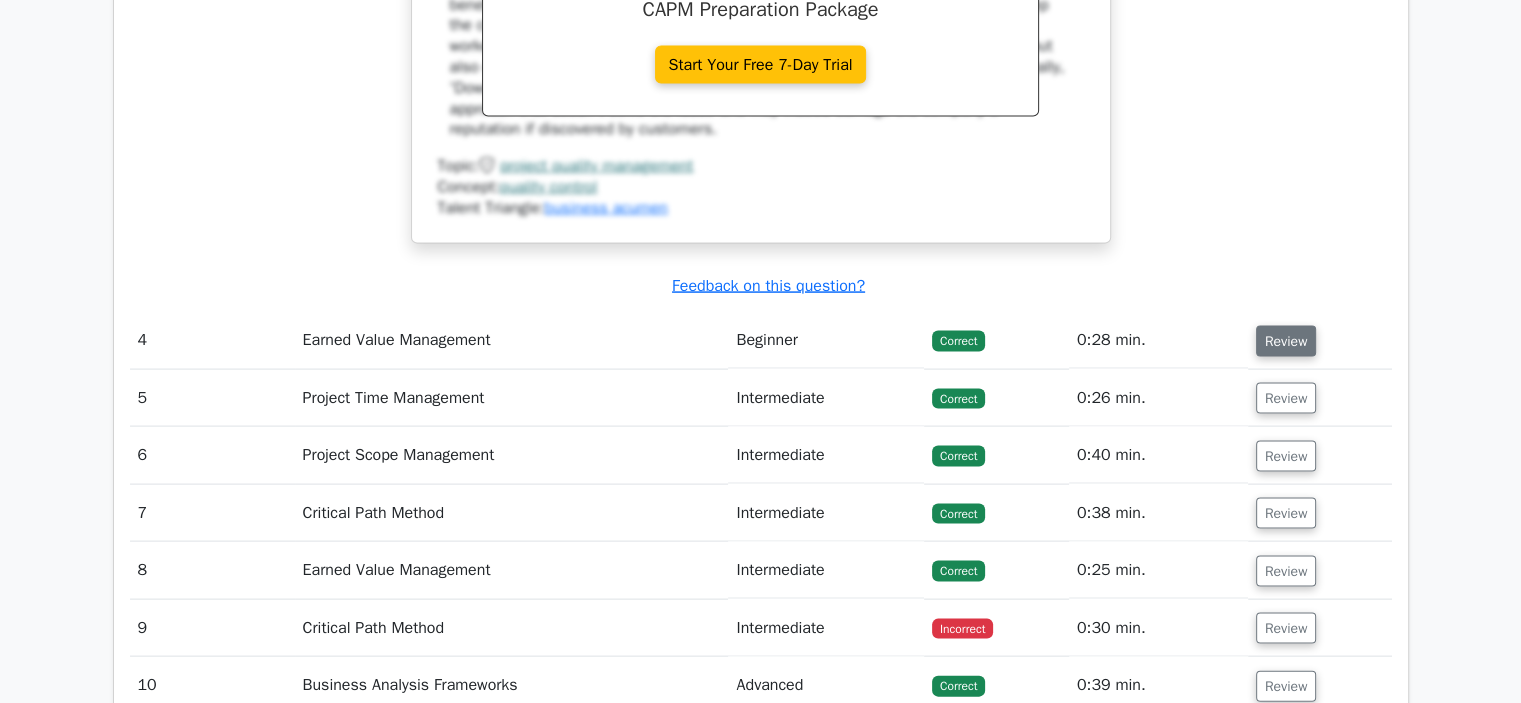 click on "Review" at bounding box center (1286, 341) 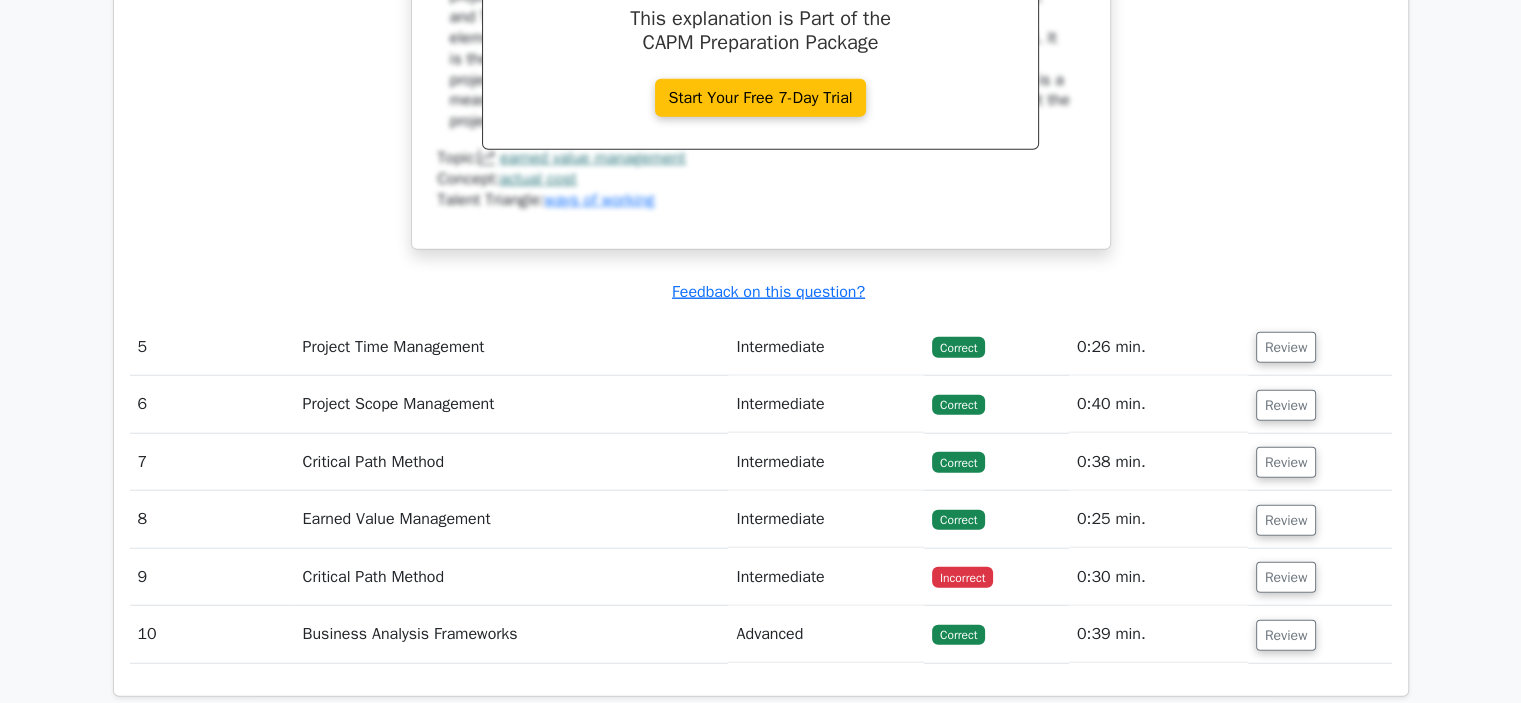 scroll, scrollTop: 5100, scrollLeft: 0, axis: vertical 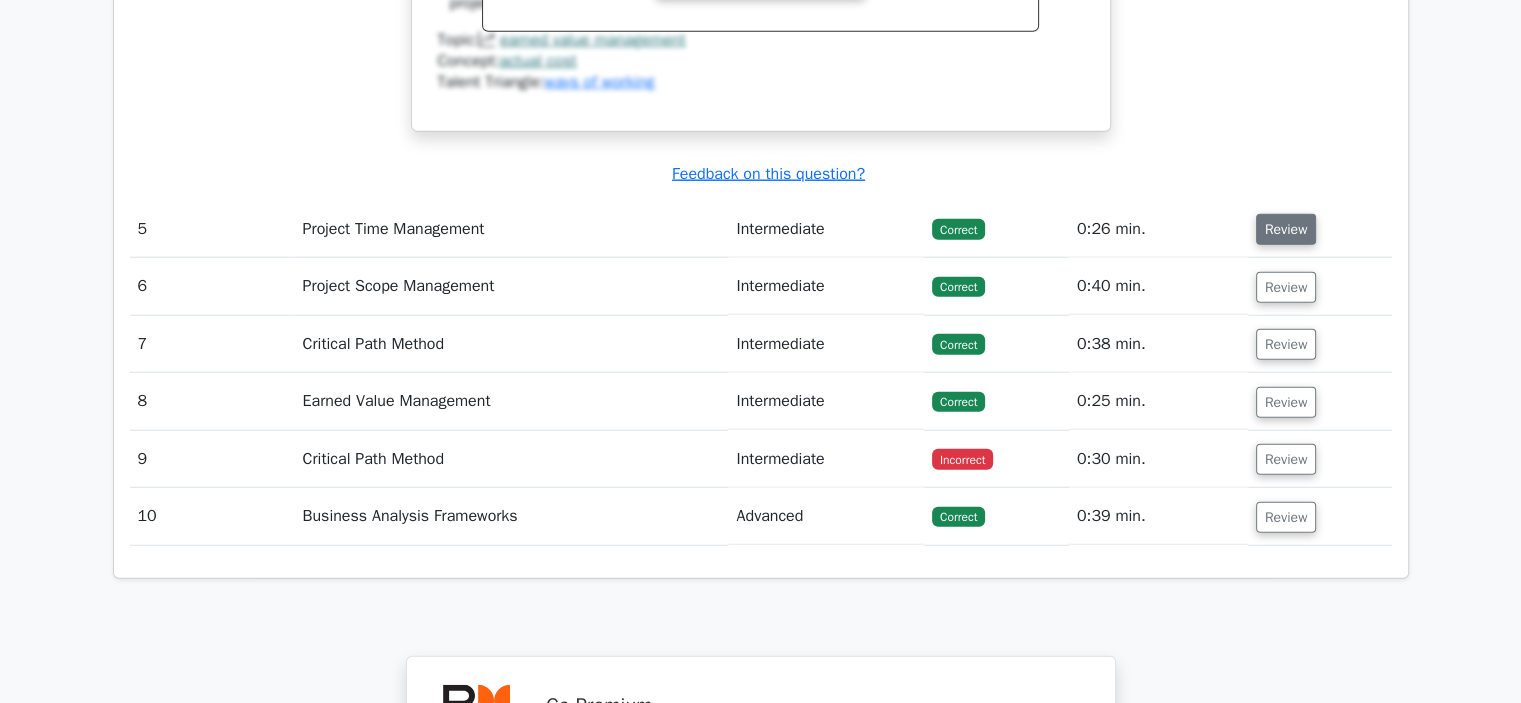 click on "Review" at bounding box center [1286, 229] 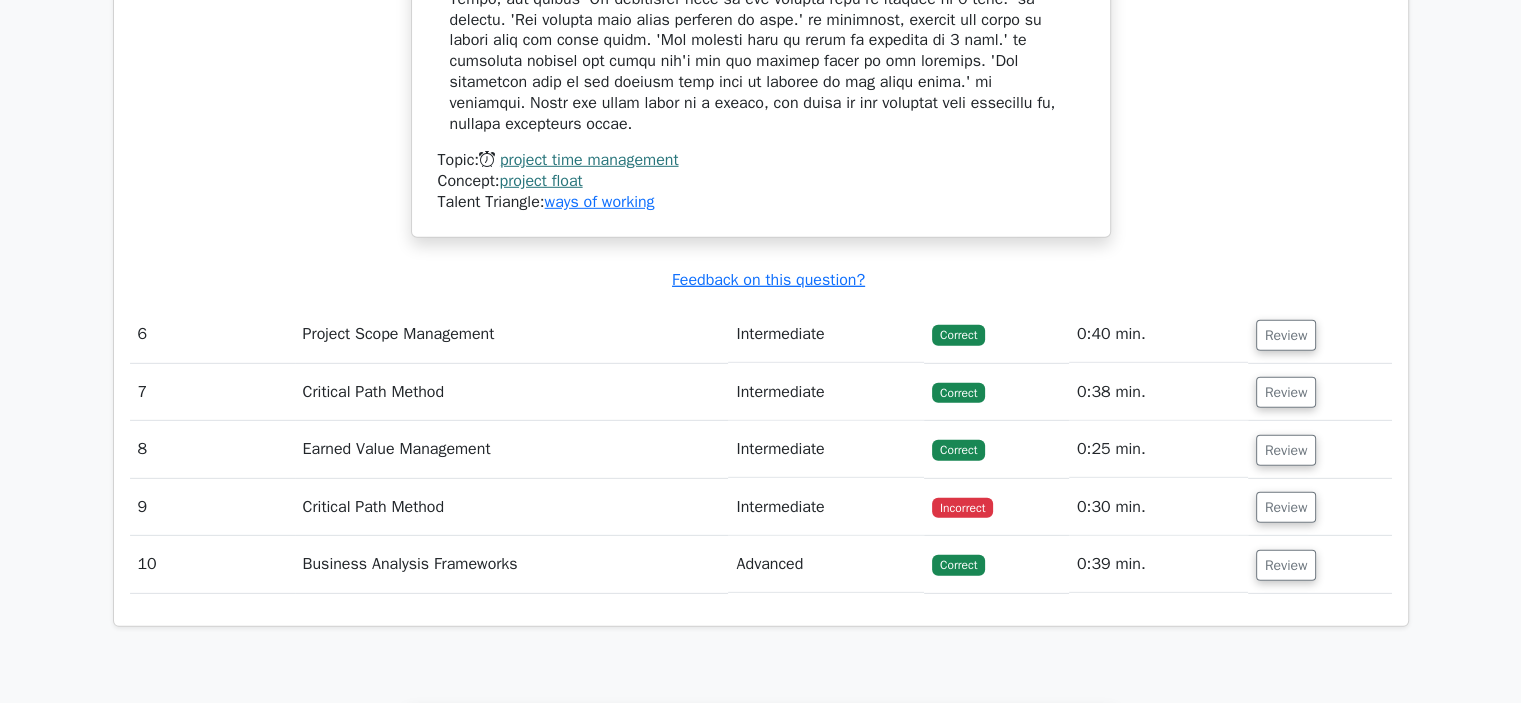 scroll, scrollTop: 6000, scrollLeft: 0, axis: vertical 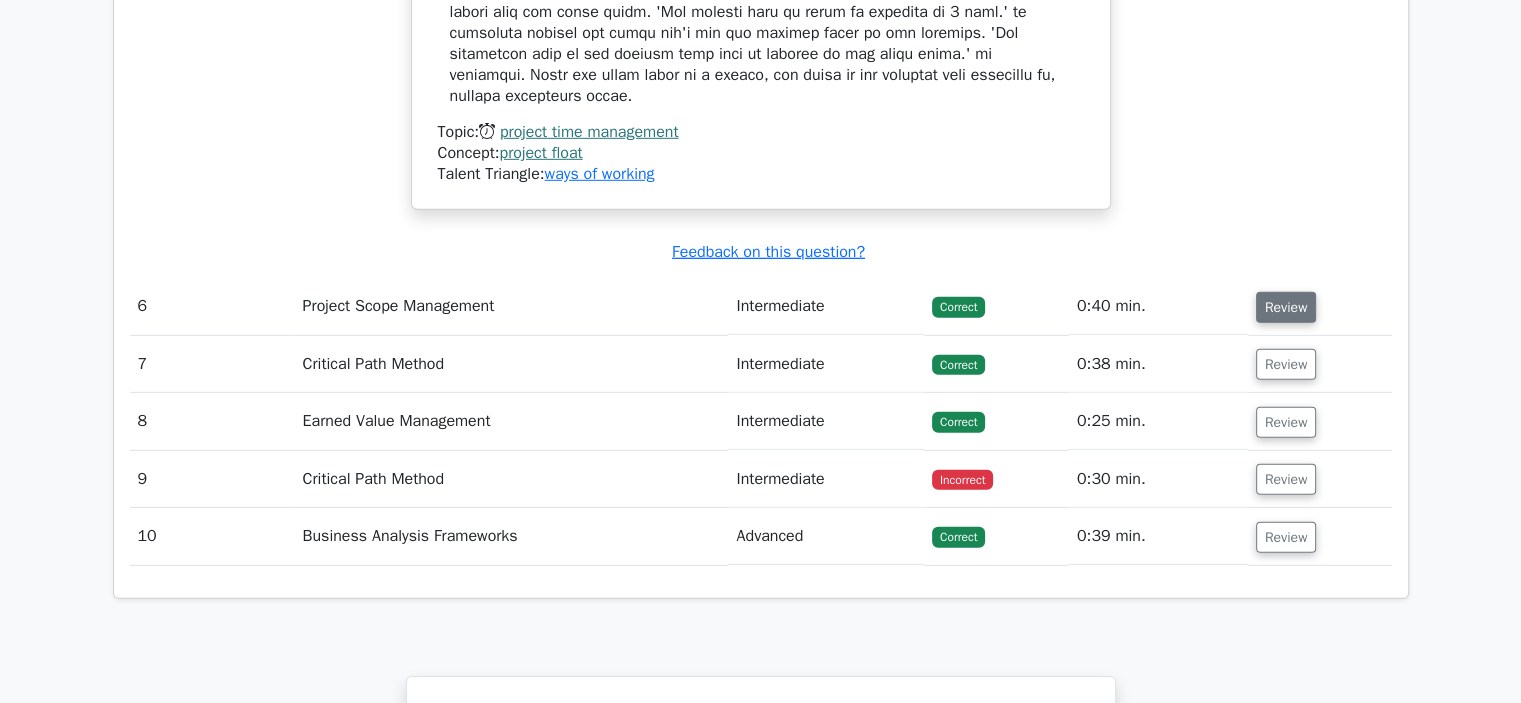 click on "Review" at bounding box center (1286, 307) 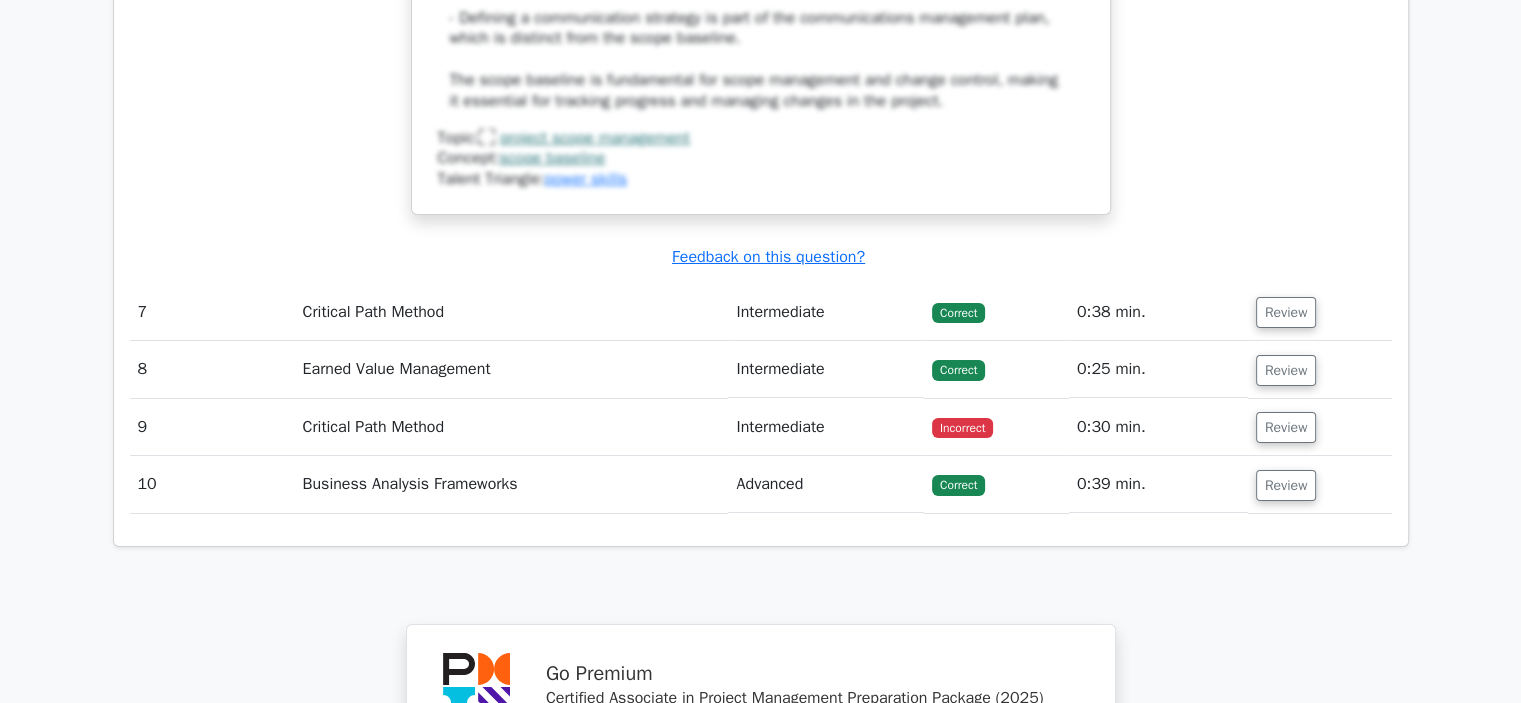 scroll, scrollTop: 7200, scrollLeft: 0, axis: vertical 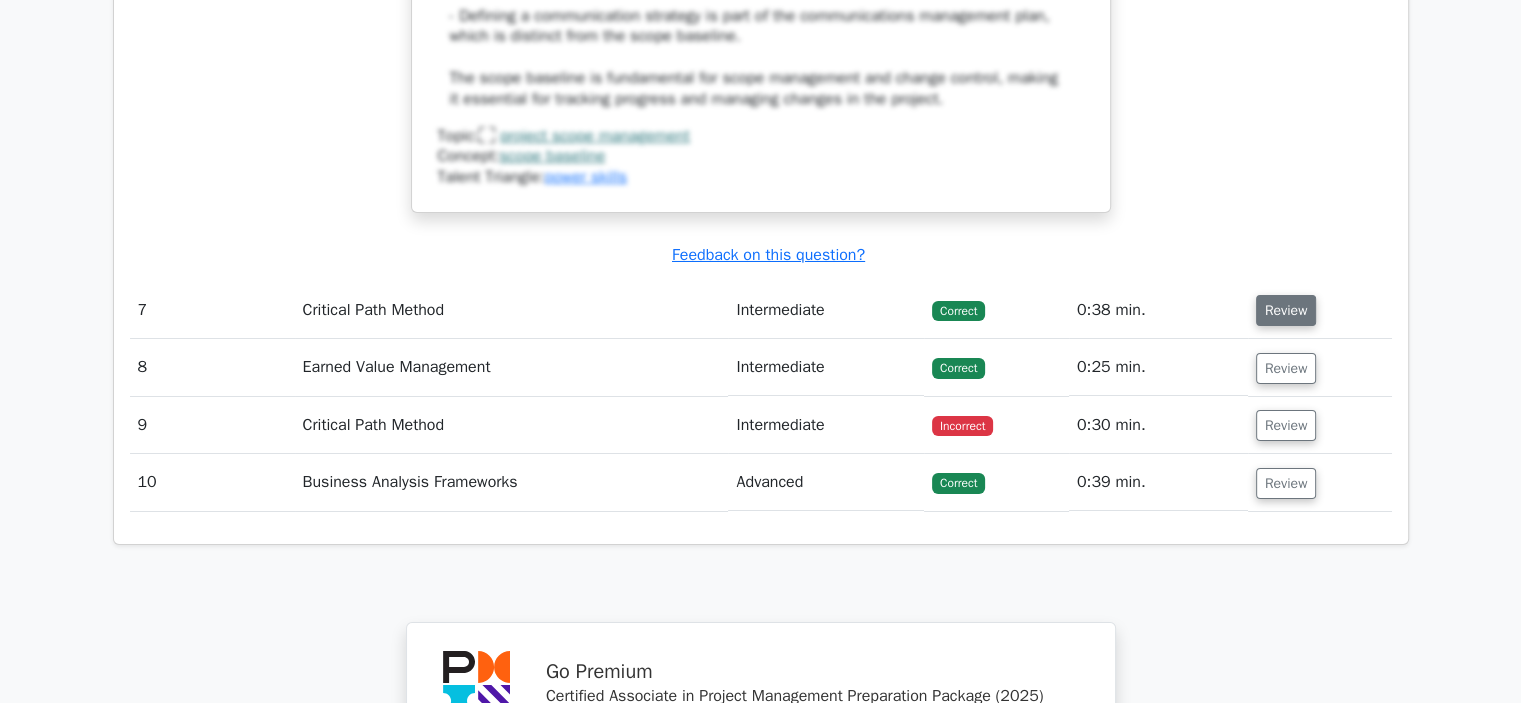click on "Review" at bounding box center (1286, 310) 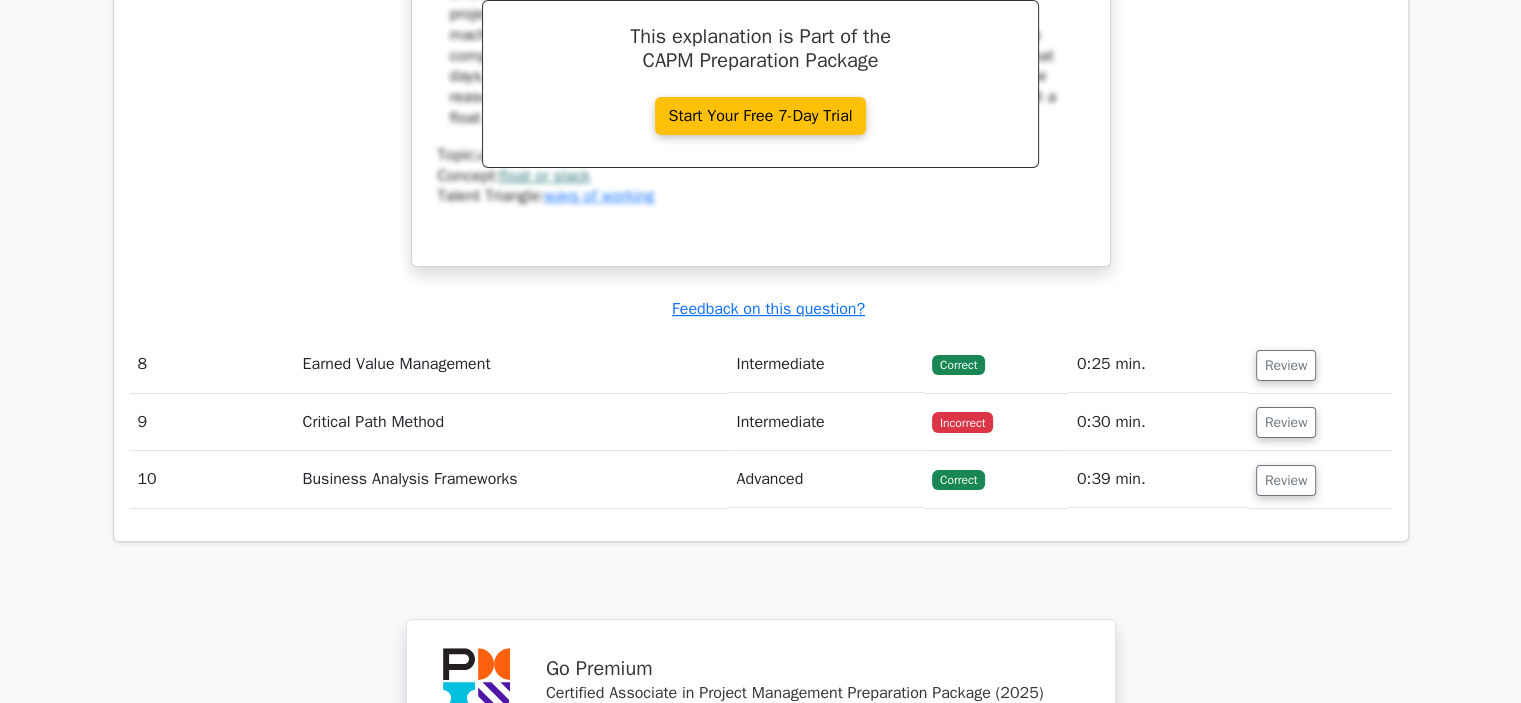 scroll, scrollTop: 8100, scrollLeft: 0, axis: vertical 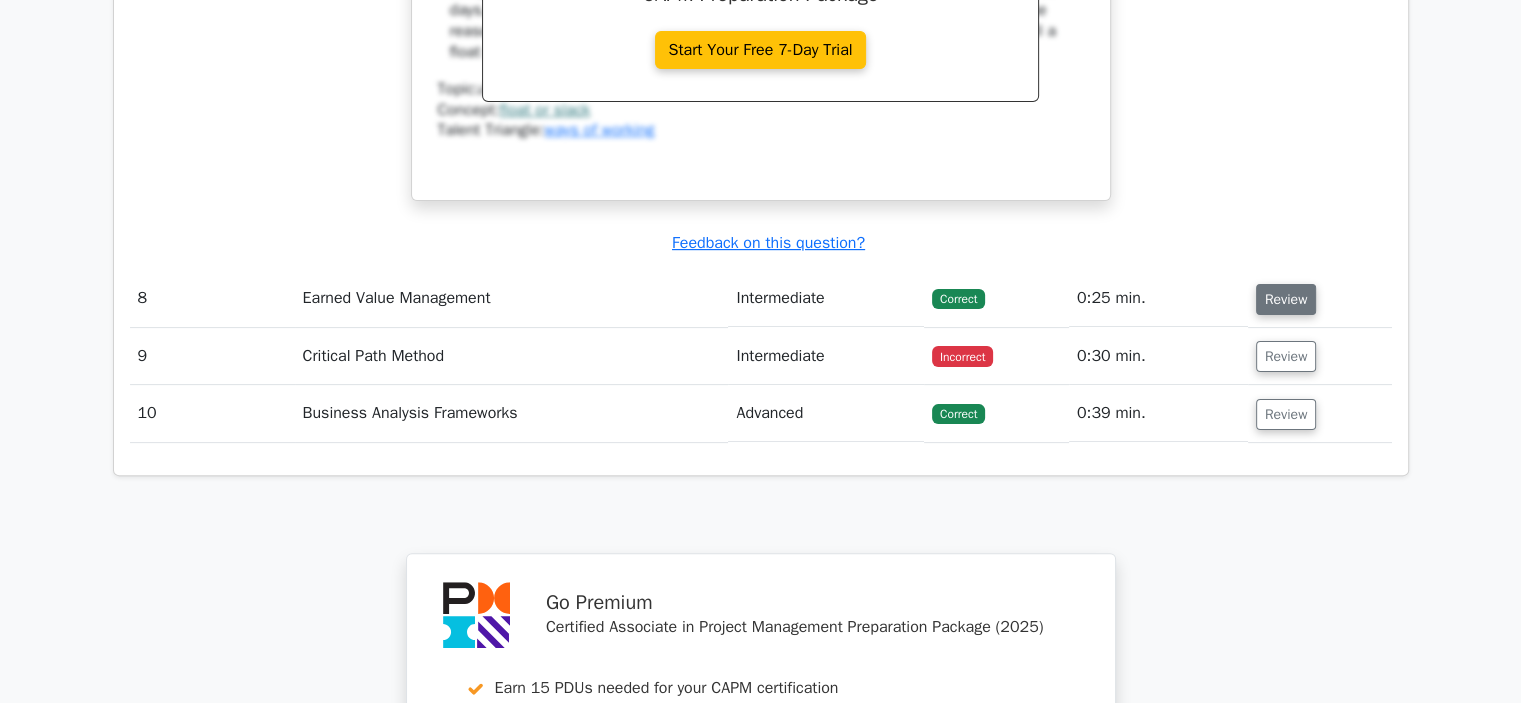 click on "Review" at bounding box center (1286, 299) 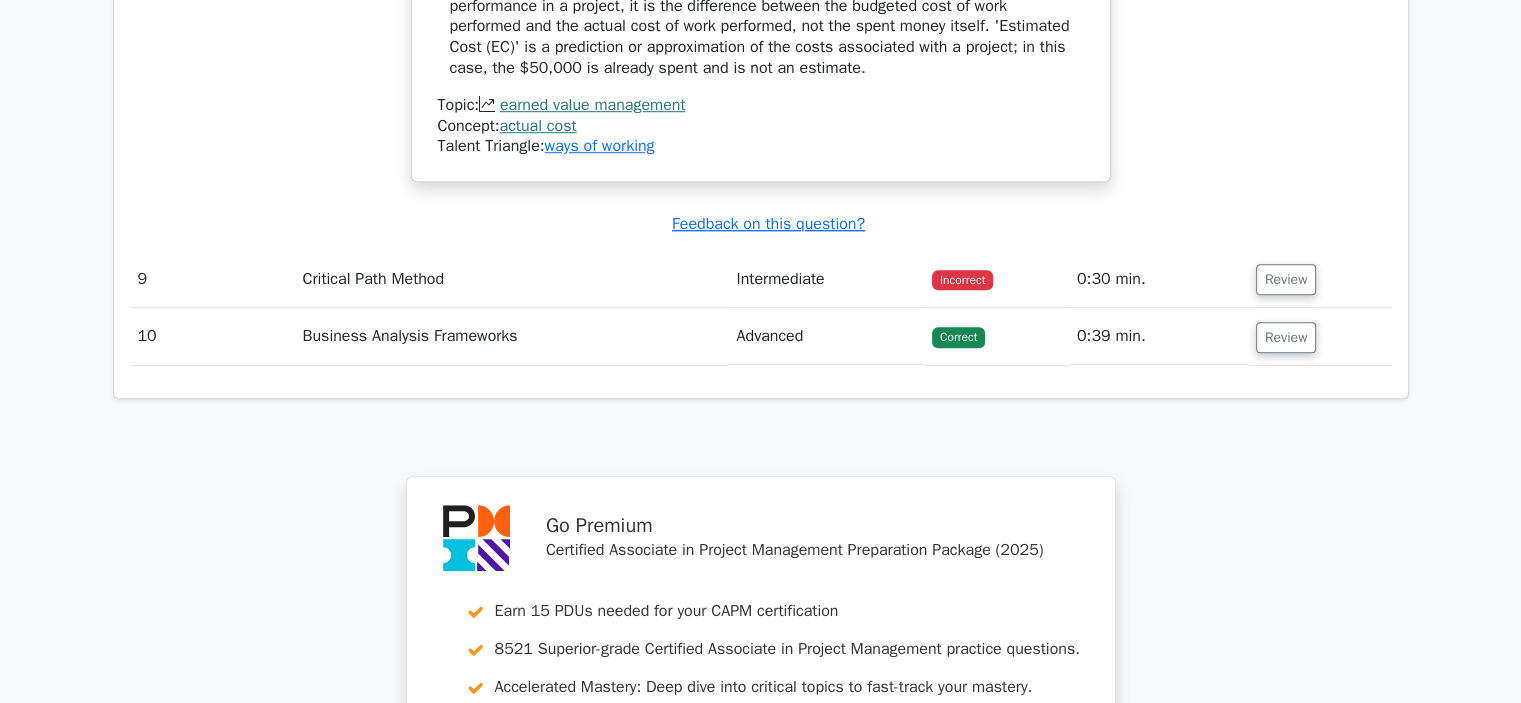 scroll, scrollTop: 9000, scrollLeft: 0, axis: vertical 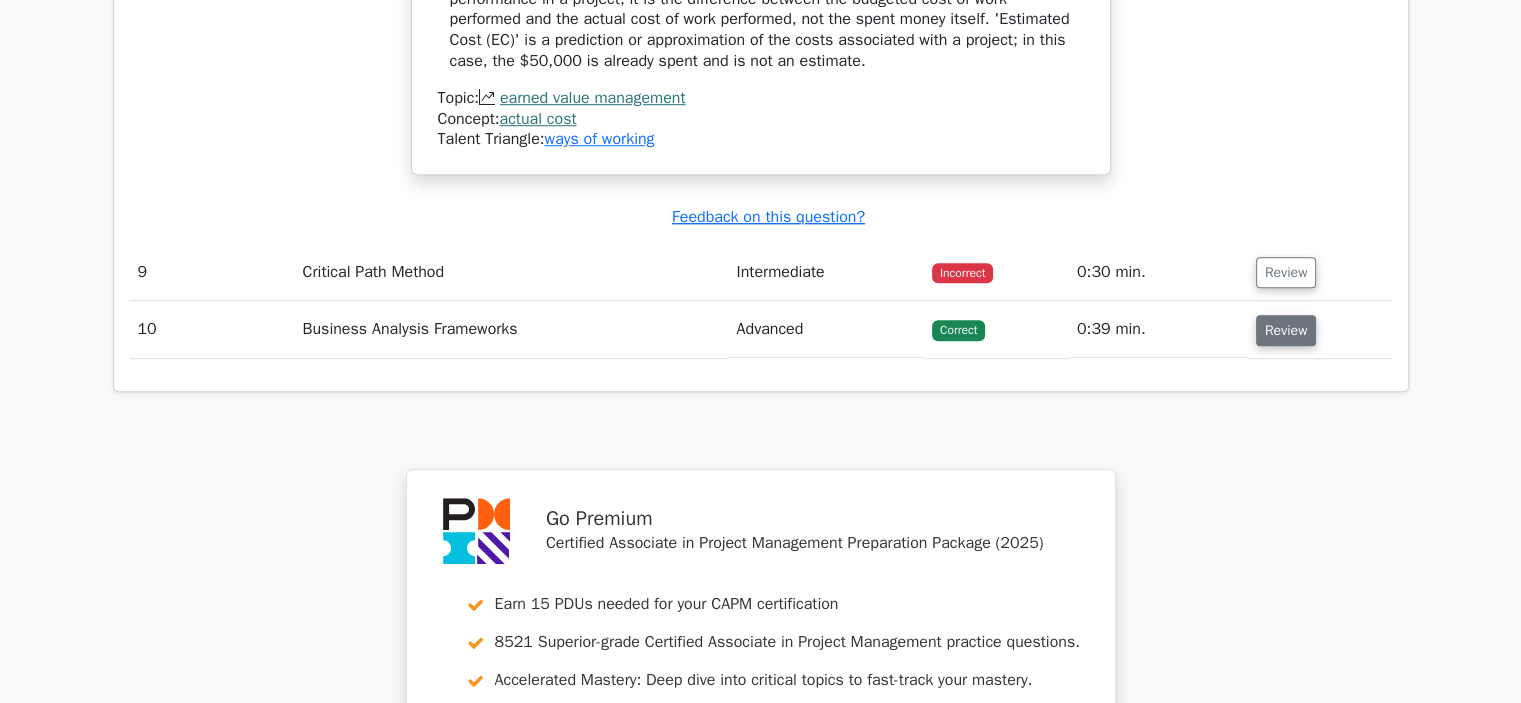 click on "Review" at bounding box center (1286, 330) 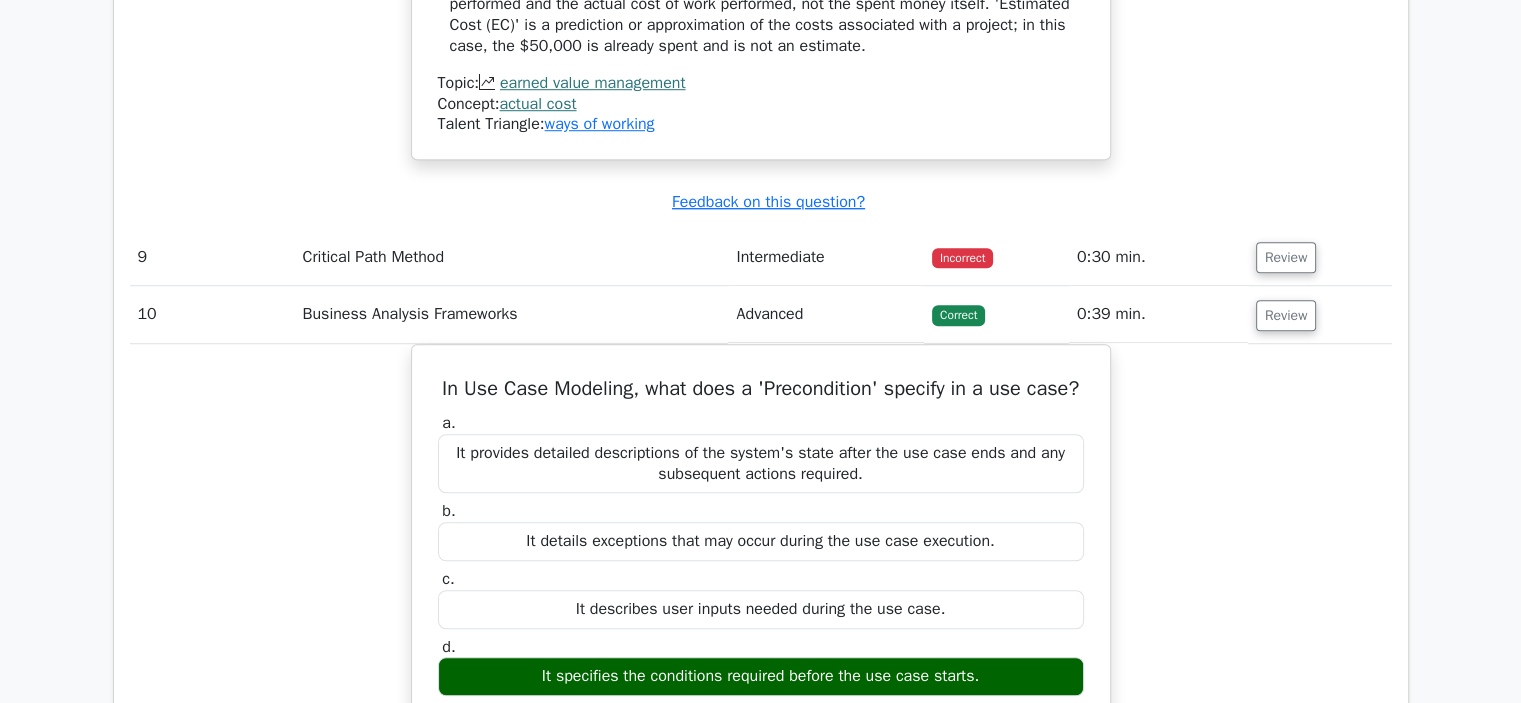 scroll, scrollTop: 9000, scrollLeft: 0, axis: vertical 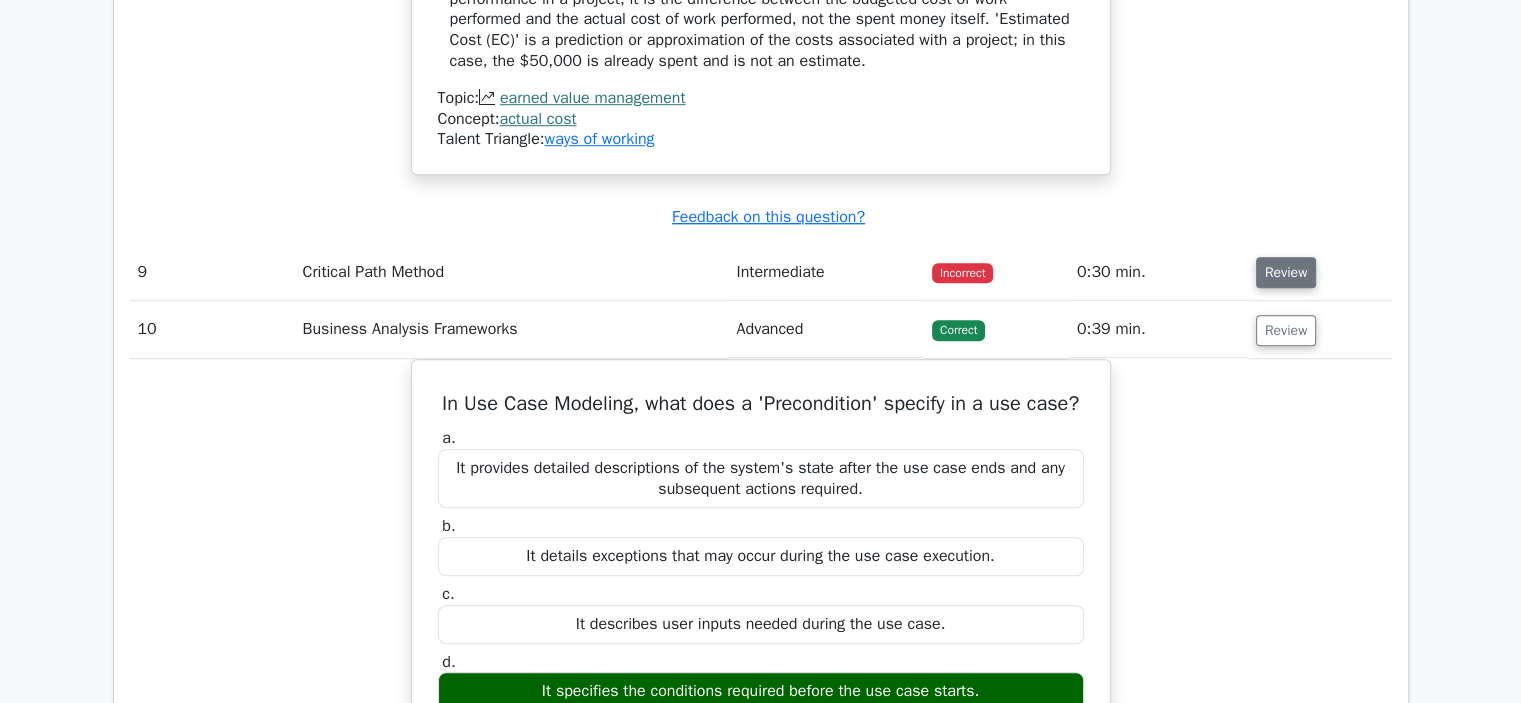 click on "Review" at bounding box center (1286, 272) 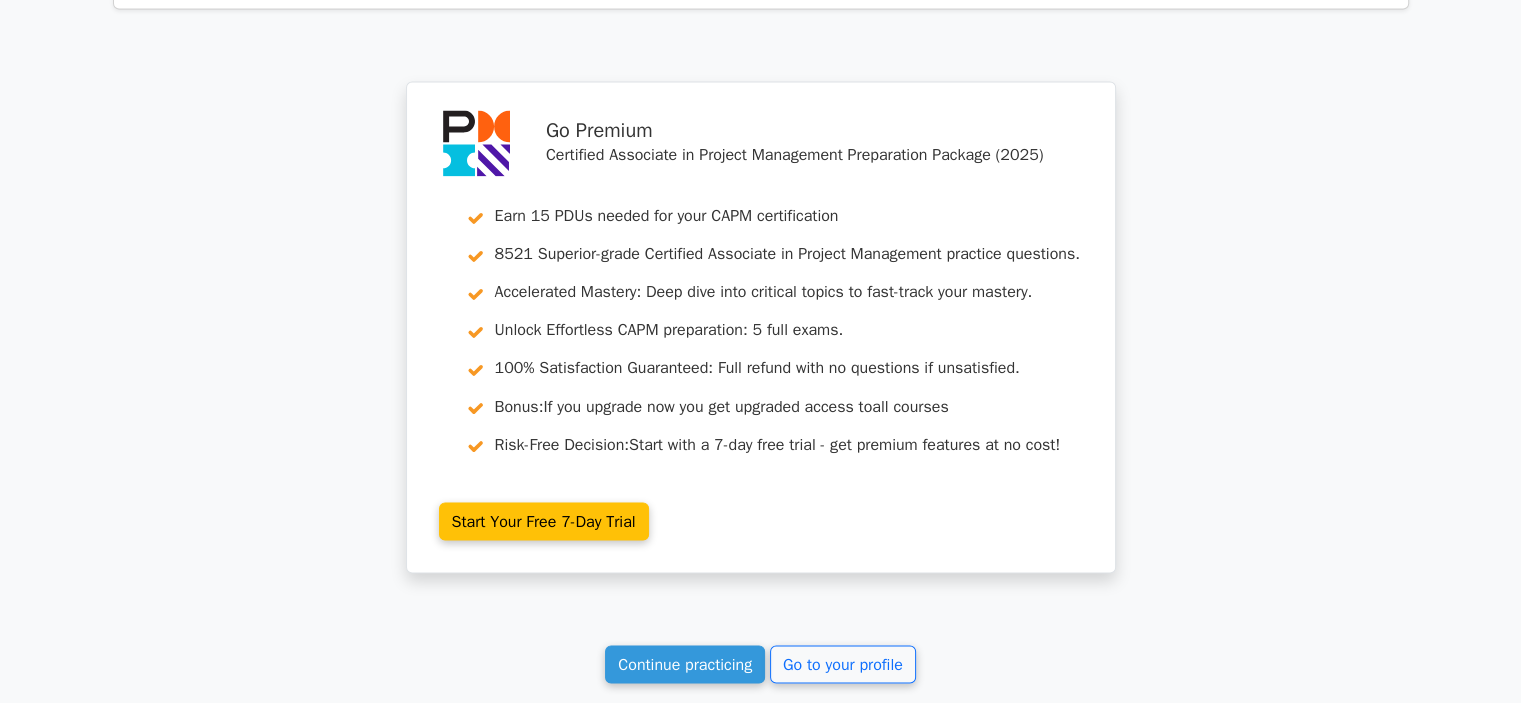 scroll, scrollTop: 11279, scrollLeft: 0, axis: vertical 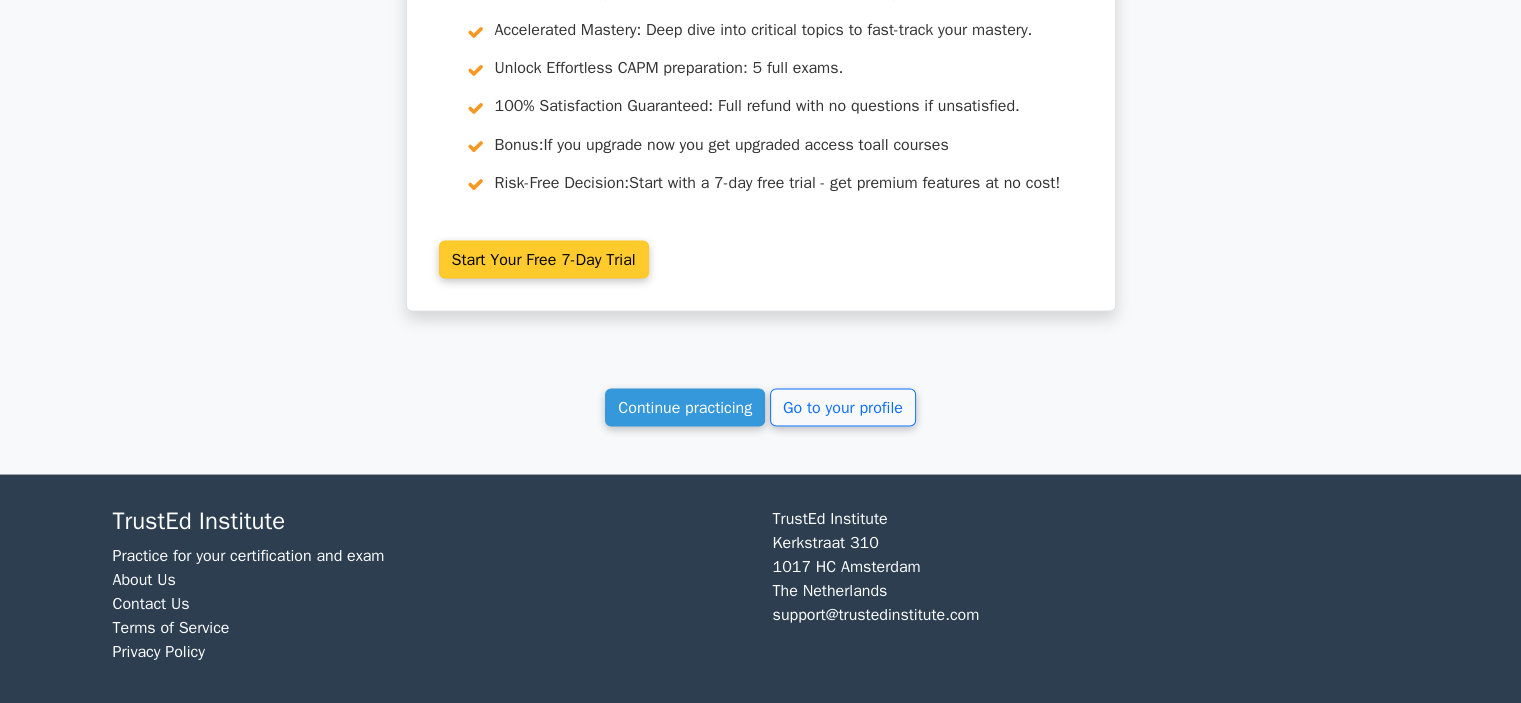 click on "Start Your Free 7-Day Trial" at bounding box center [544, 259] 